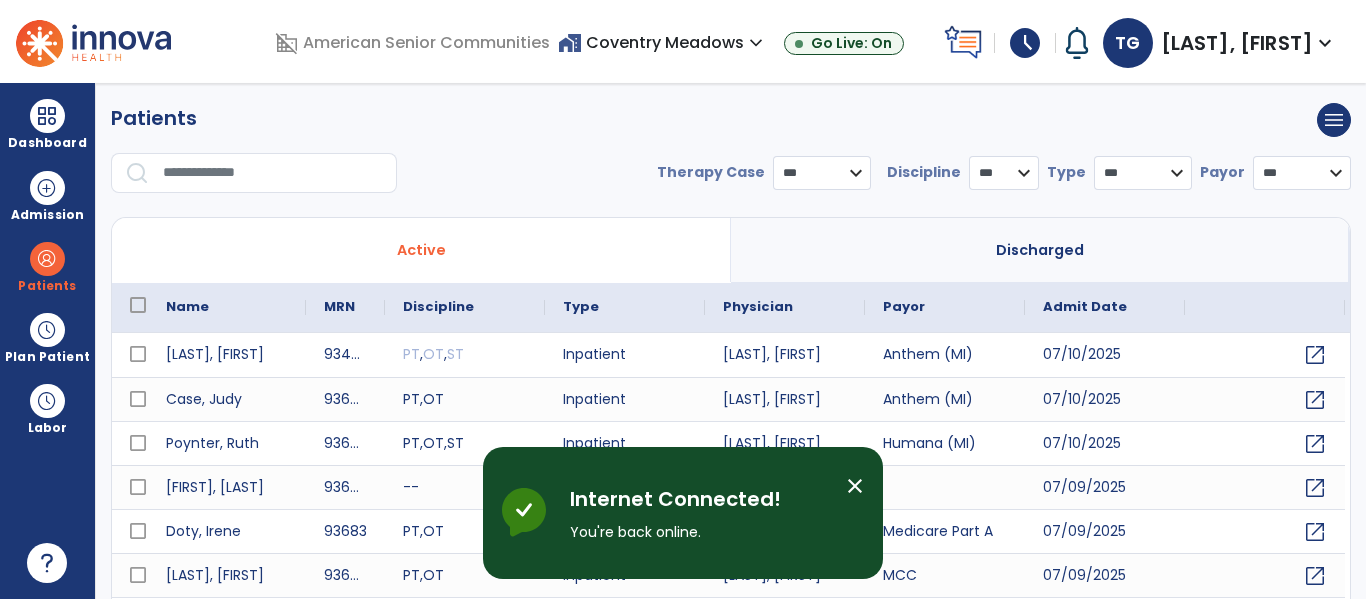 scroll, scrollTop: 0, scrollLeft: 0, axis: both 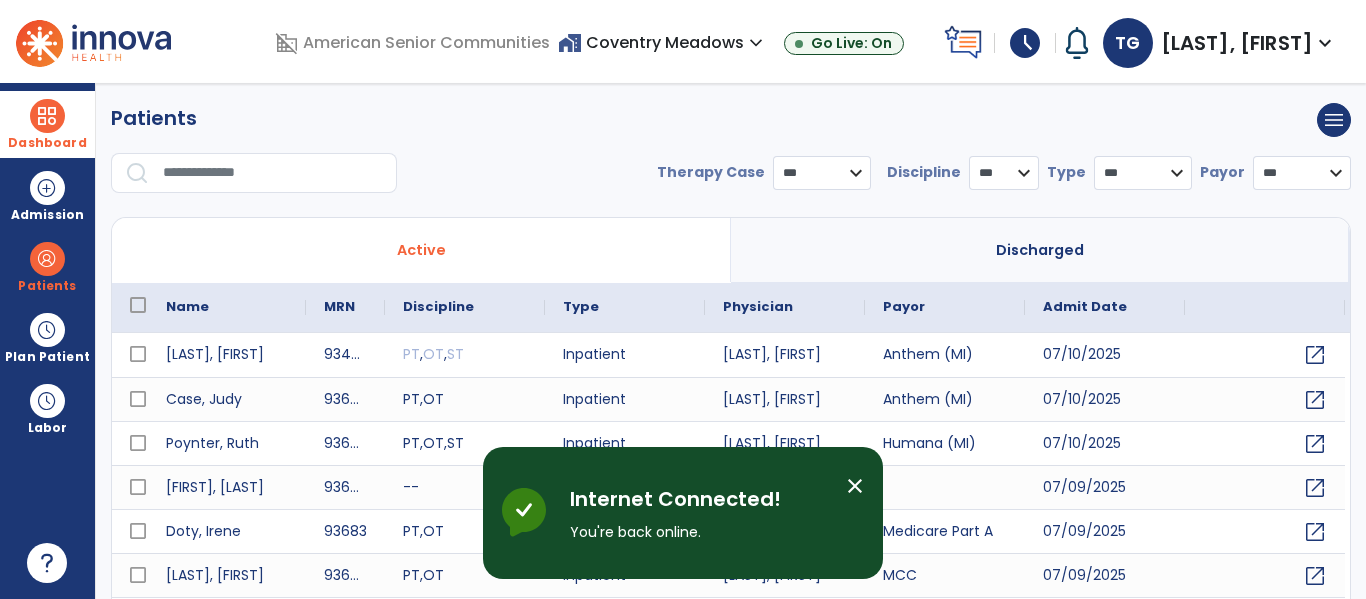 click on "Dashboard" at bounding box center (47, 143) 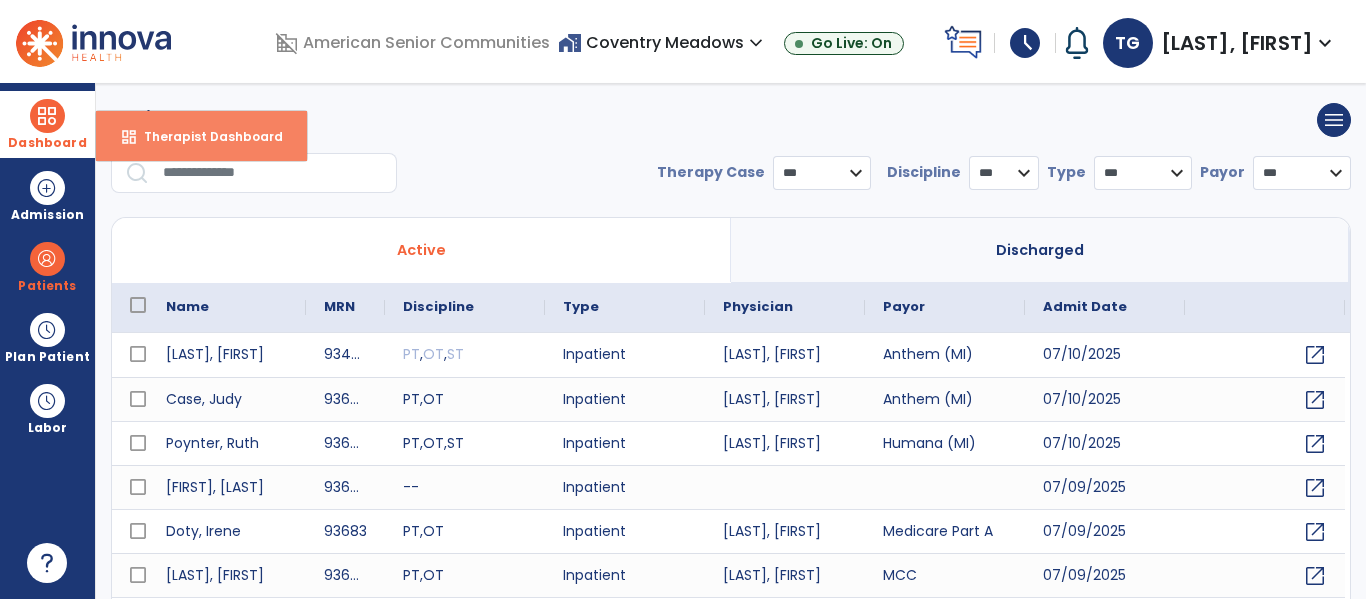 click on "Therapist Dashboard" at bounding box center [205, 136] 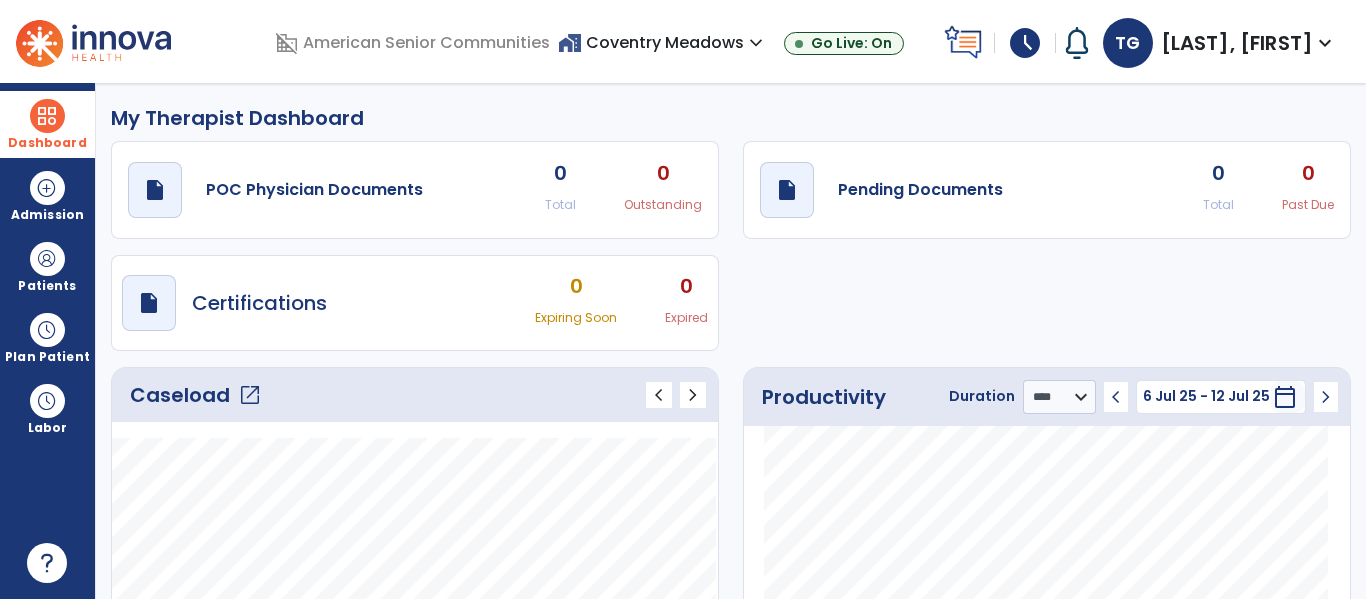 click on "open_in_new" 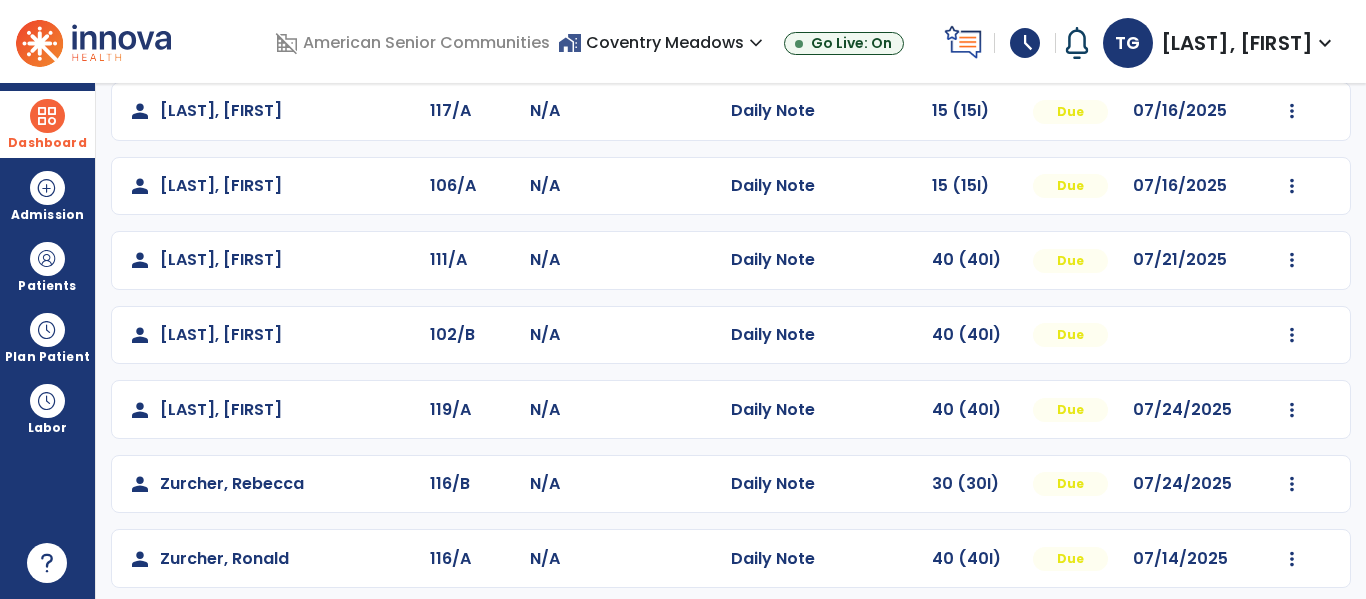 scroll, scrollTop: 488, scrollLeft: 0, axis: vertical 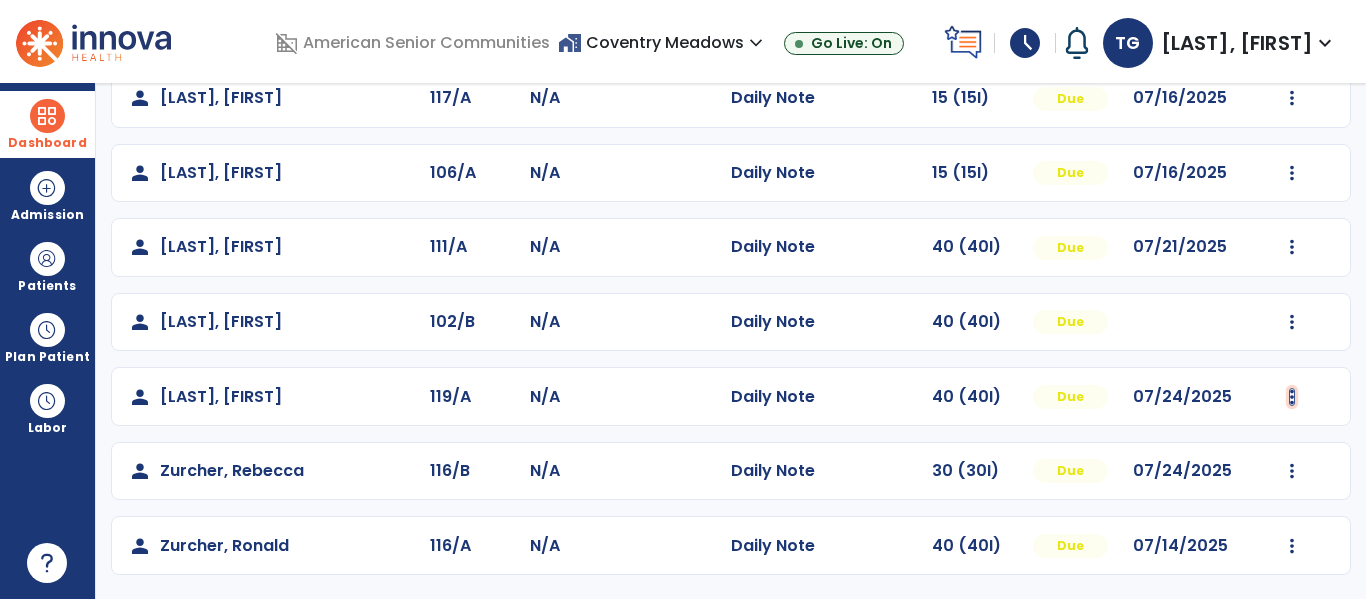 click at bounding box center (1292, -200) 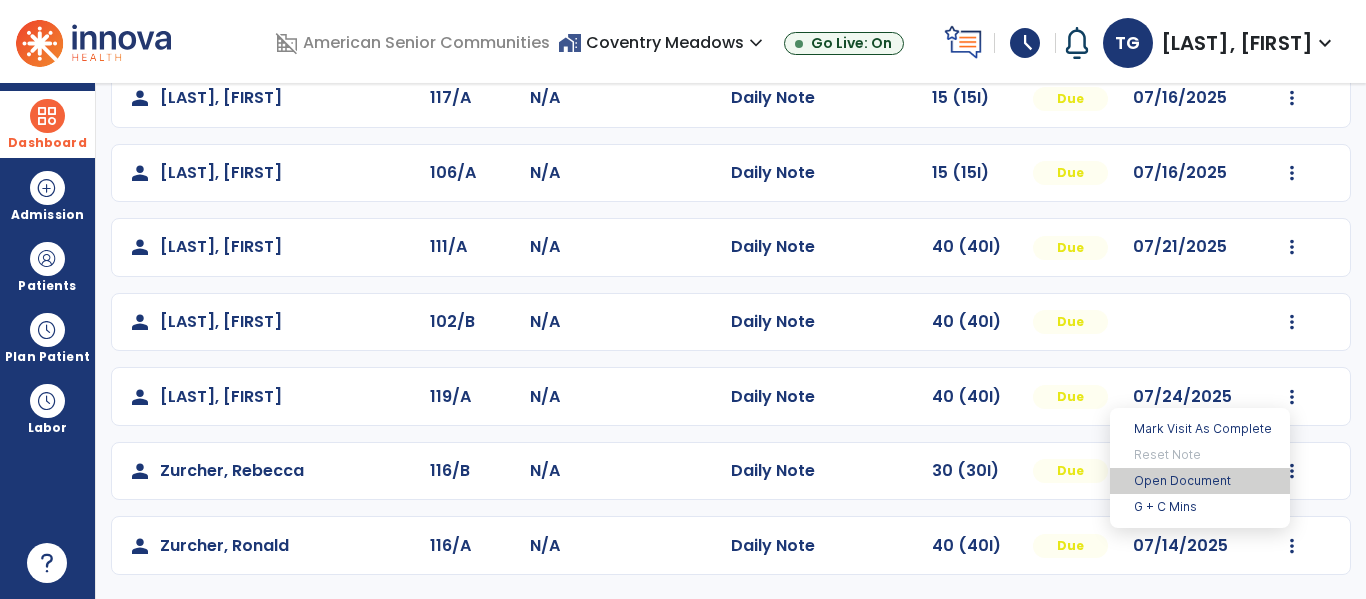 click on "Open Document" at bounding box center (1200, 481) 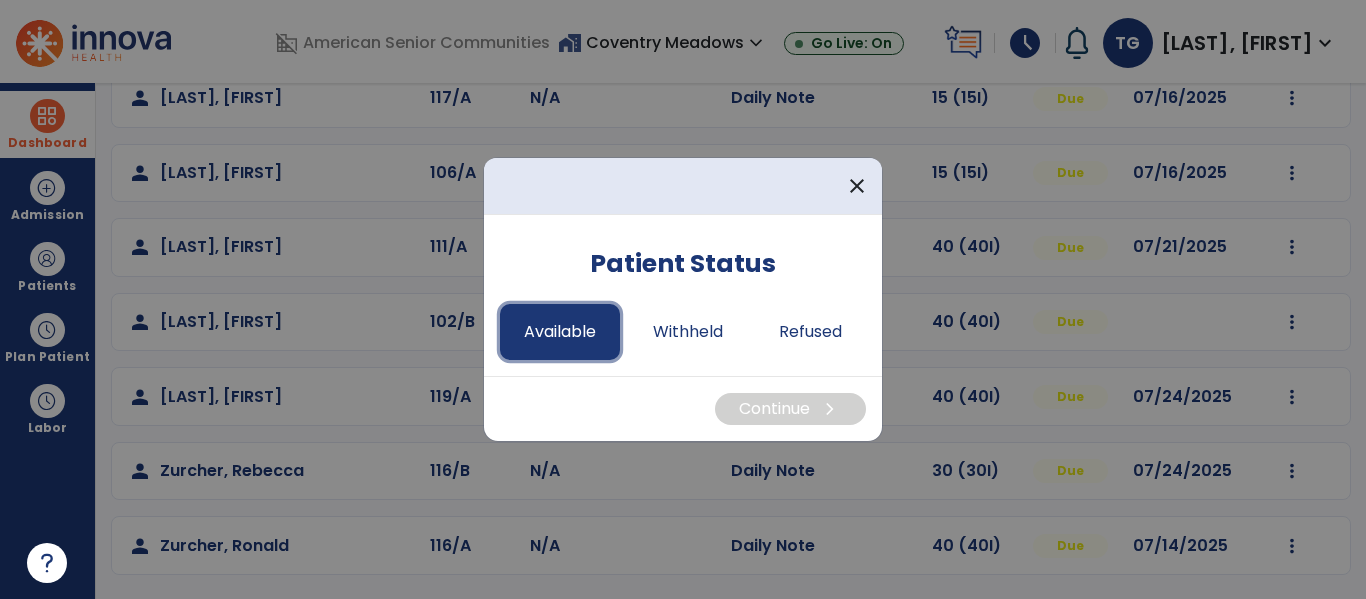 click on "Available" at bounding box center [560, 332] 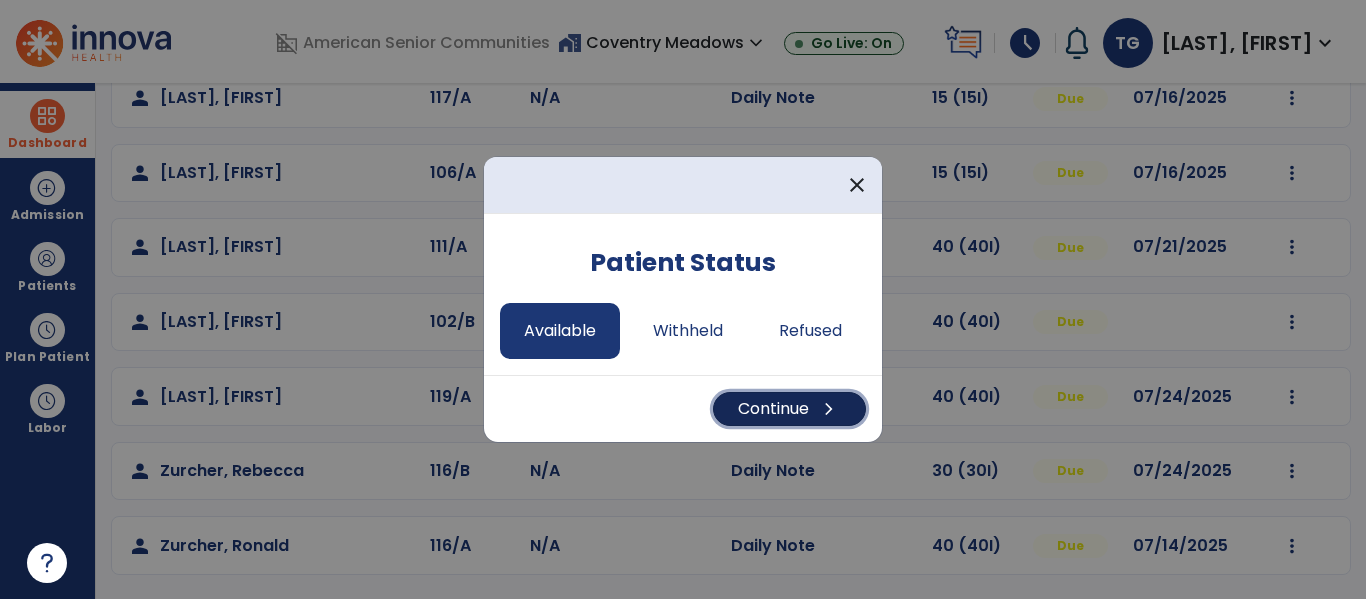 click on "Continue   chevron_right" at bounding box center [789, 409] 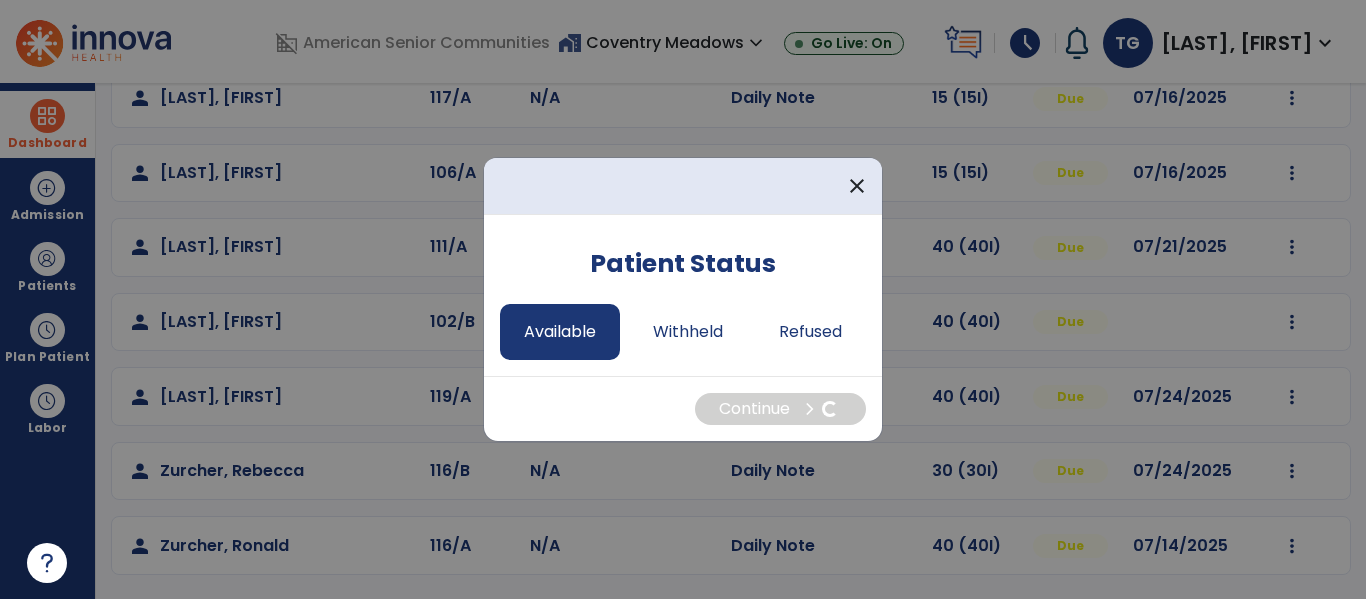 select on "*" 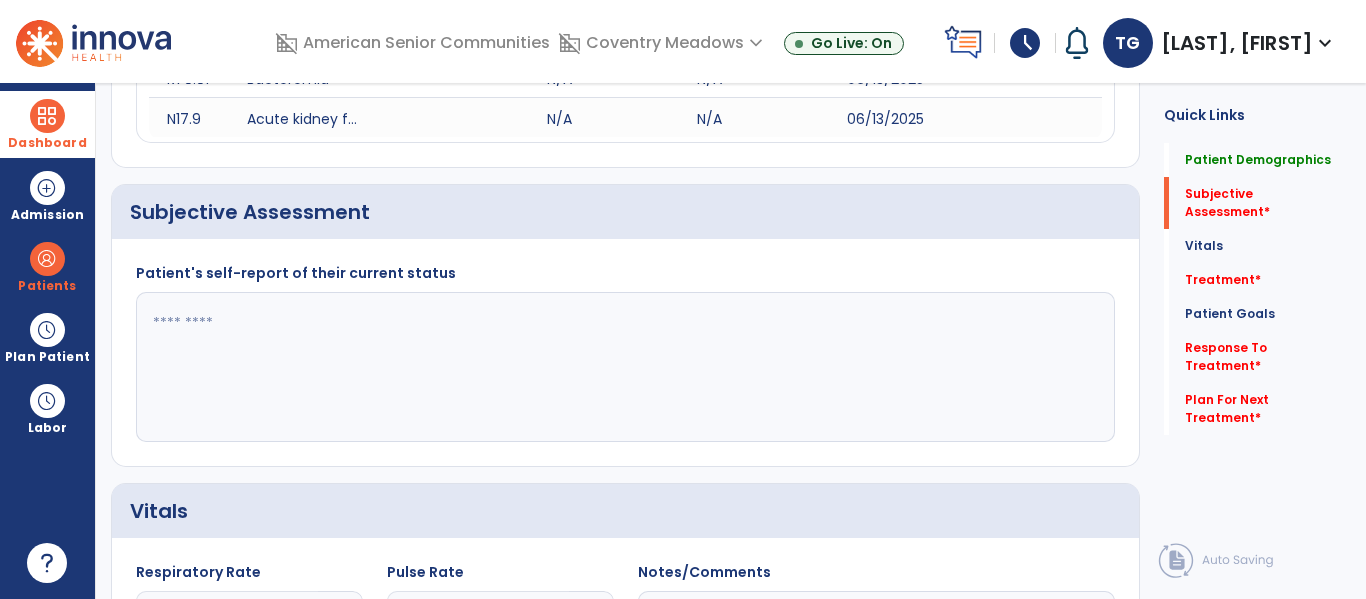 scroll, scrollTop: 516, scrollLeft: 0, axis: vertical 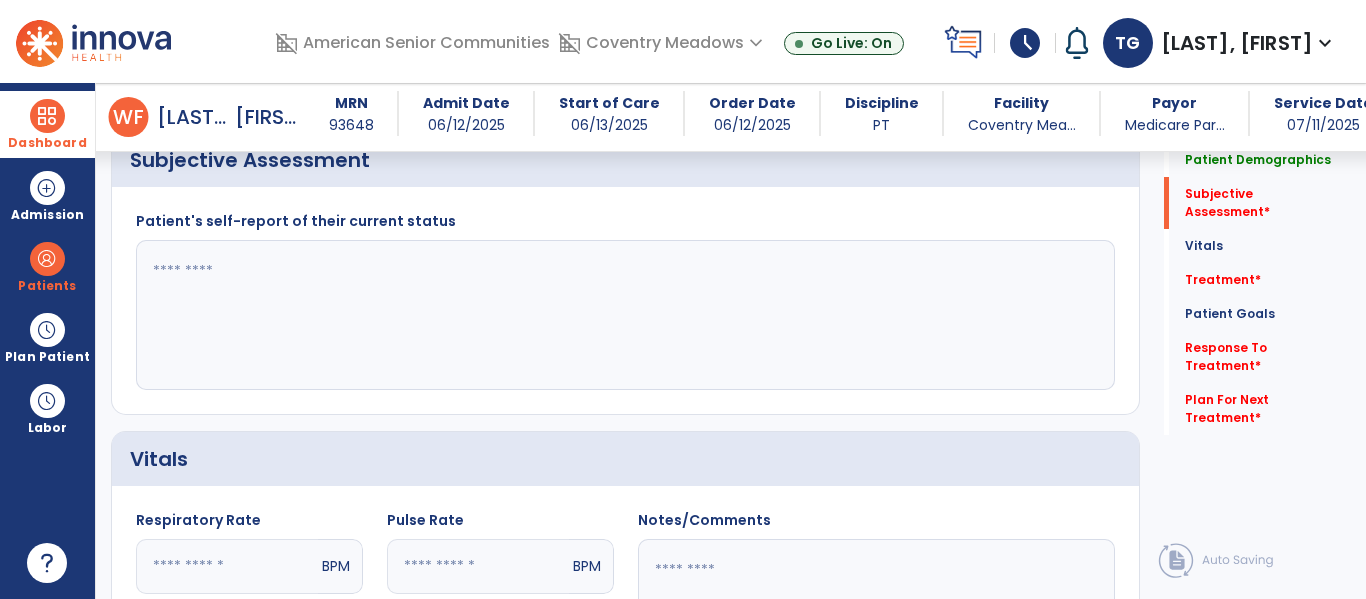 click 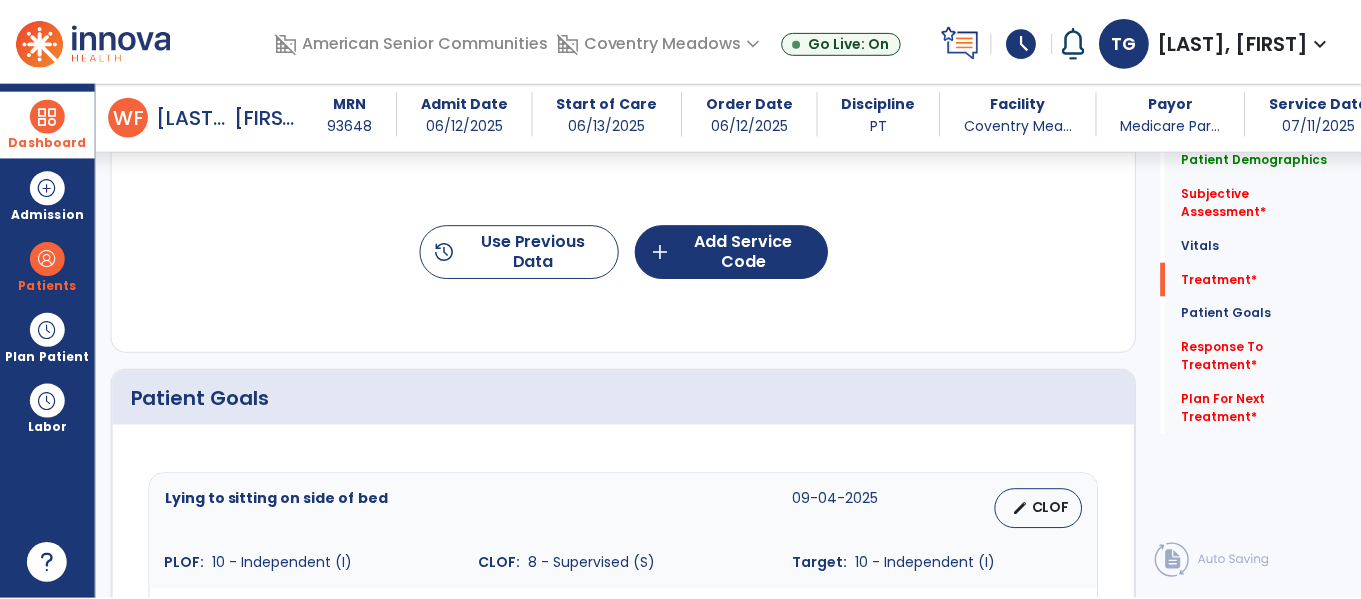 scroll, scrollTop: 1275, scrollLeft: 0, axis: vertical 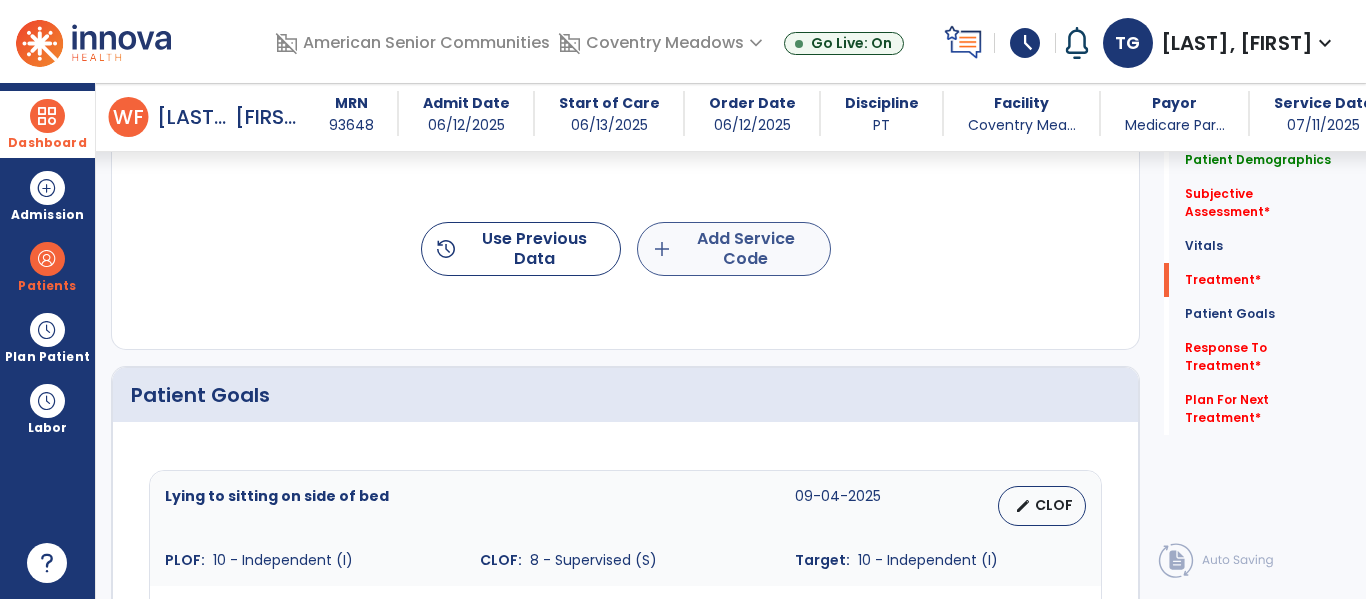 type on "**********" 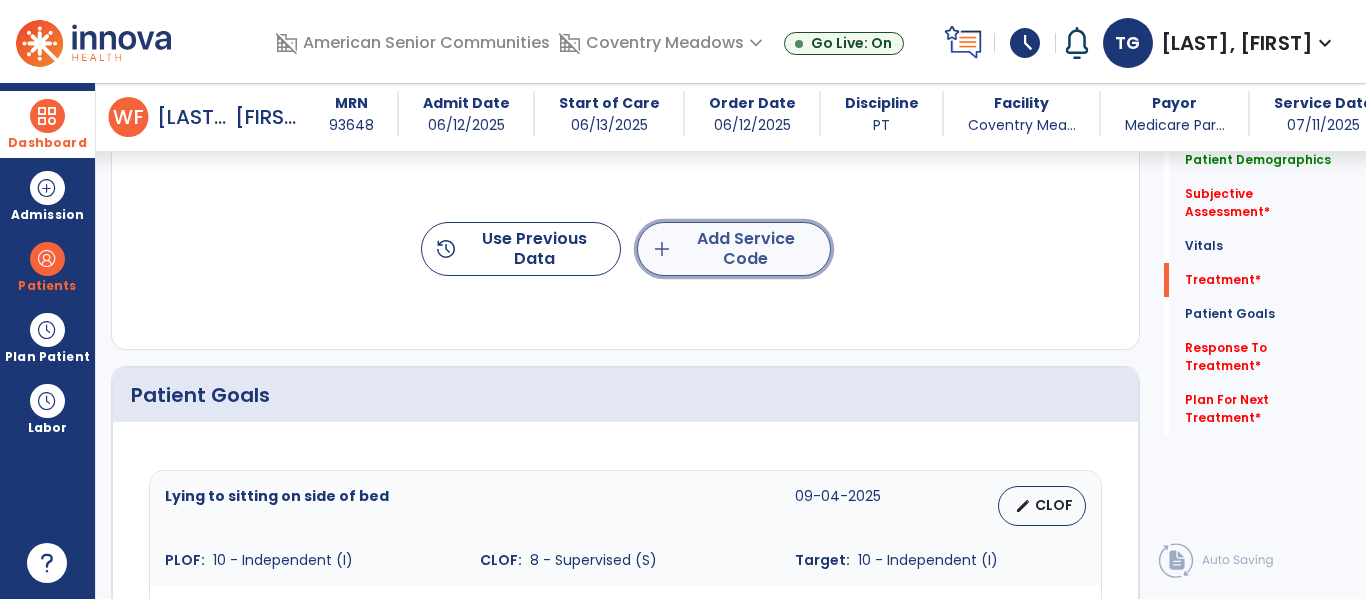 click on "add  Add Service Code" 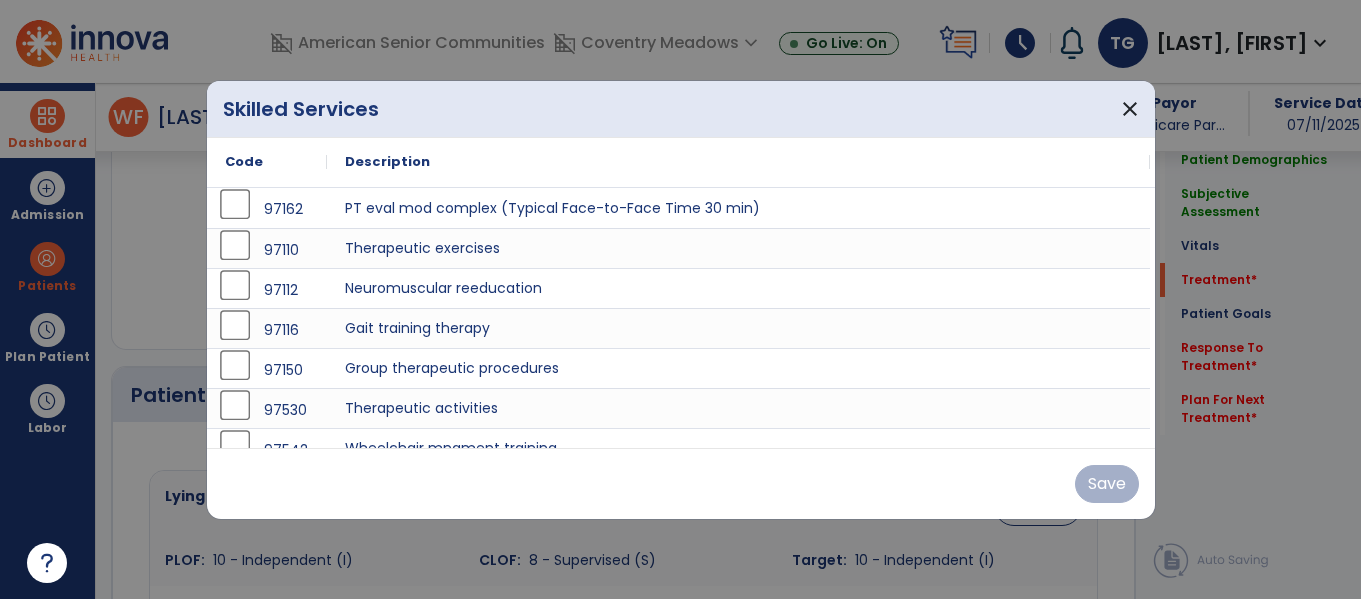scroll, scrollTop: 1275, scrollLeft: 0, axis: vertical 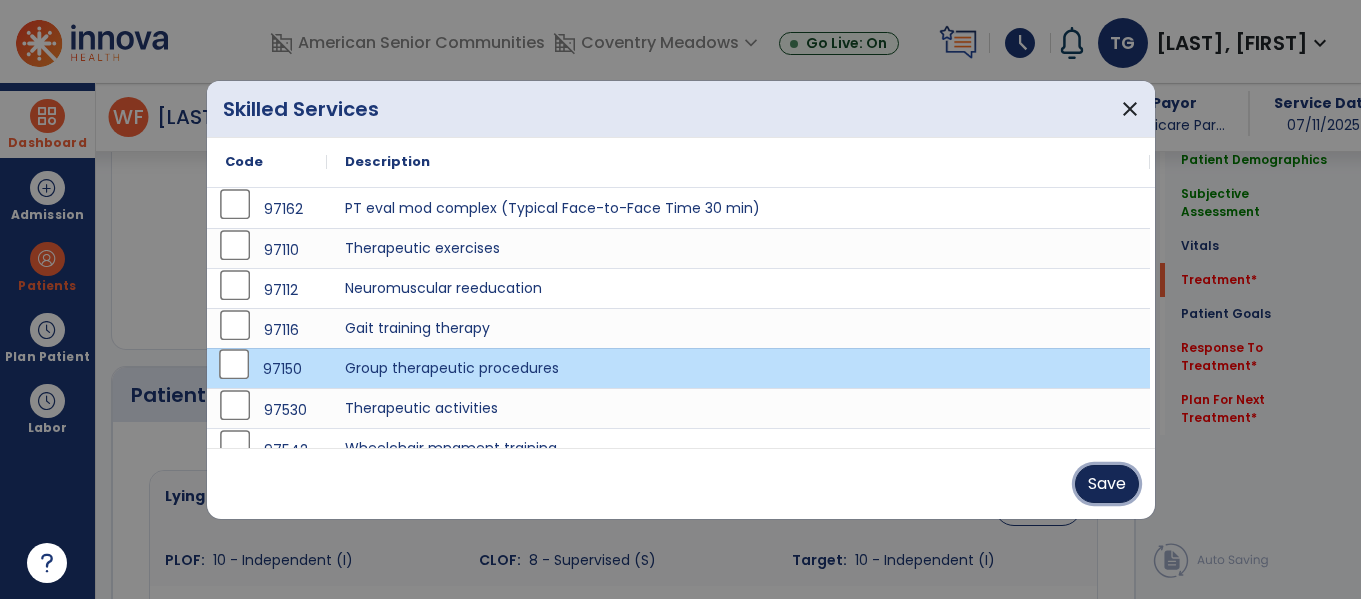 click on "Save" at bounding box center [1107, 484] 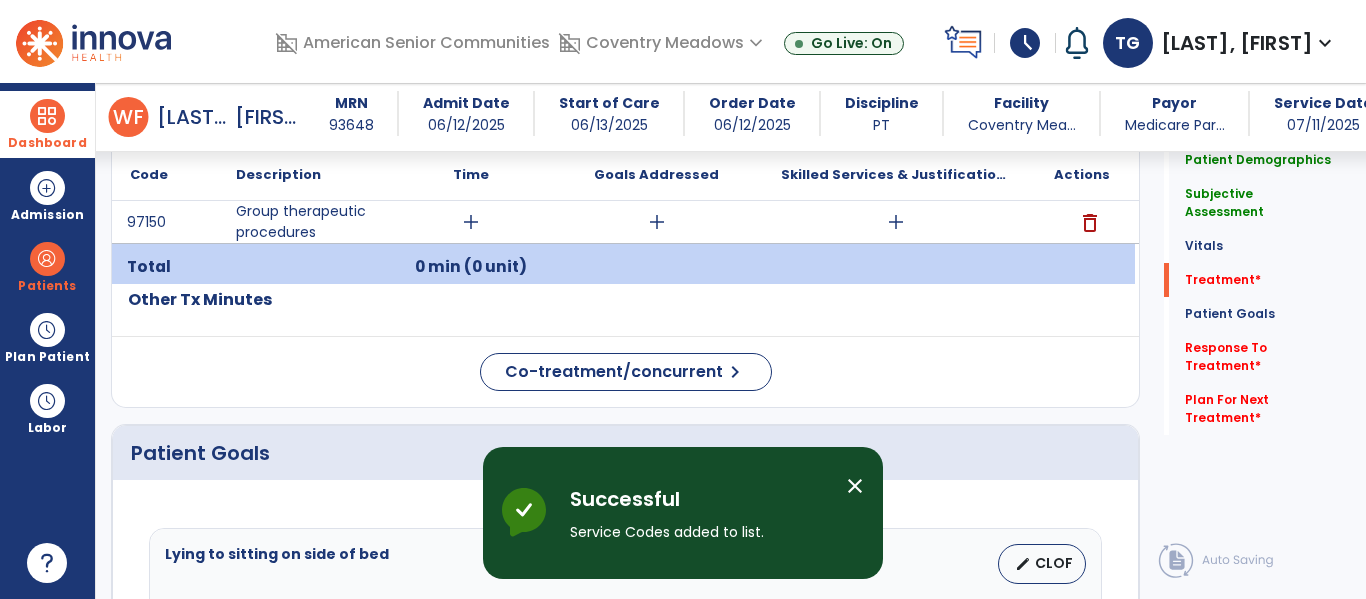 click on "add" at bounding box center [471, 222] 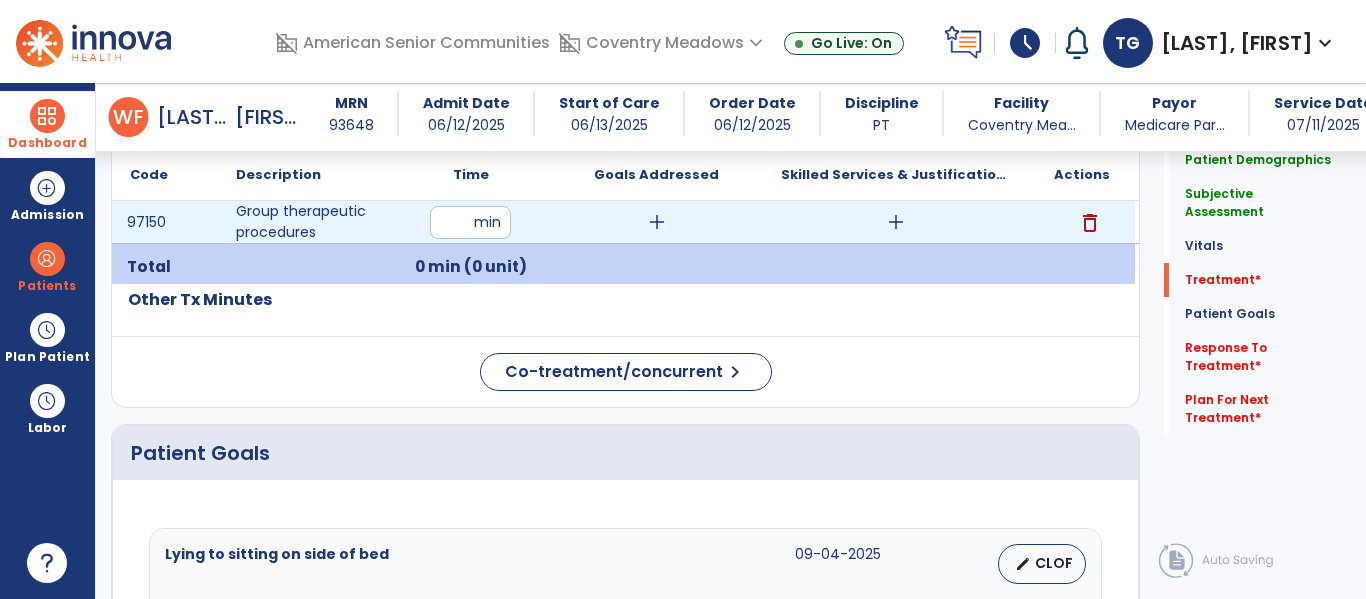 type on "**" 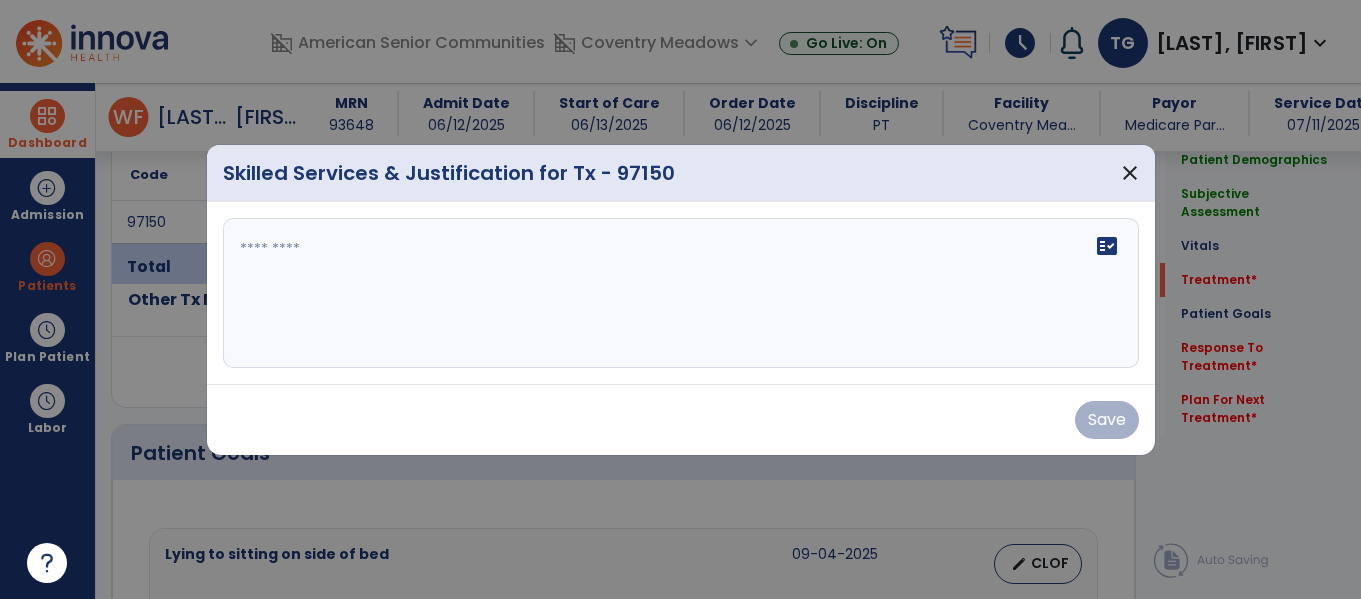 scroll, scrollTop: 1275, scrollLeft: 0, axis: vertical 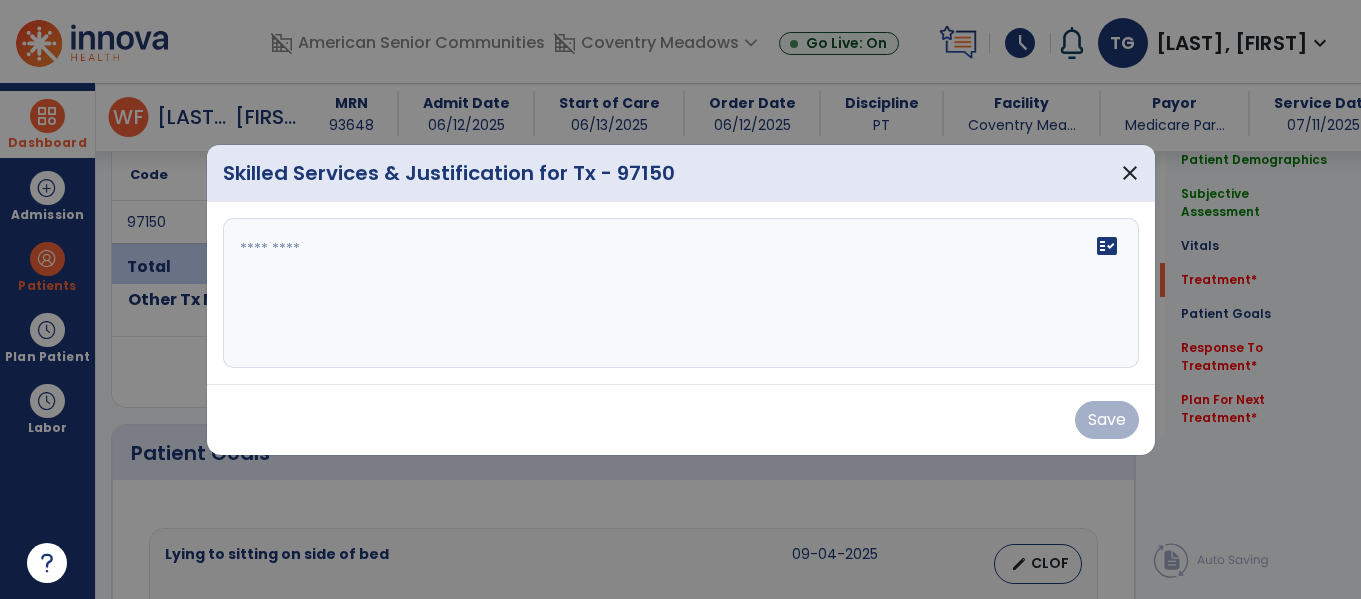 click on "fact_check" at bounding box center [681, 293] 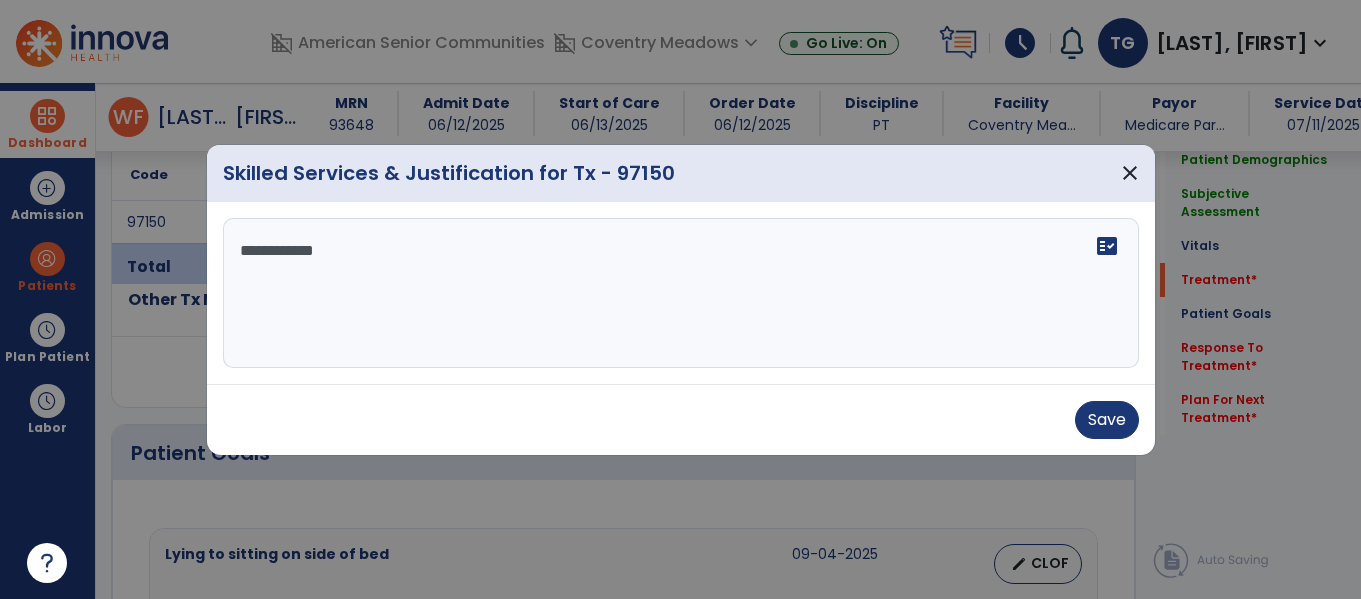 scroll, scrollTop: 0, scrollLeft: 0, axis: both 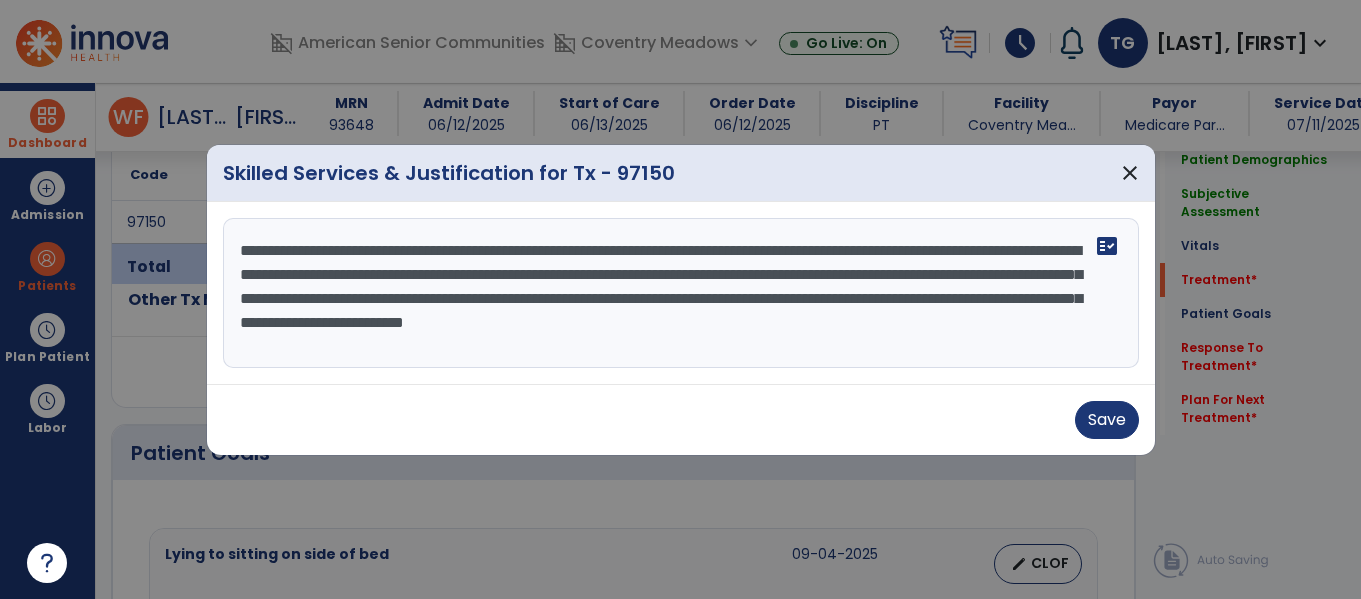 type on "**********" 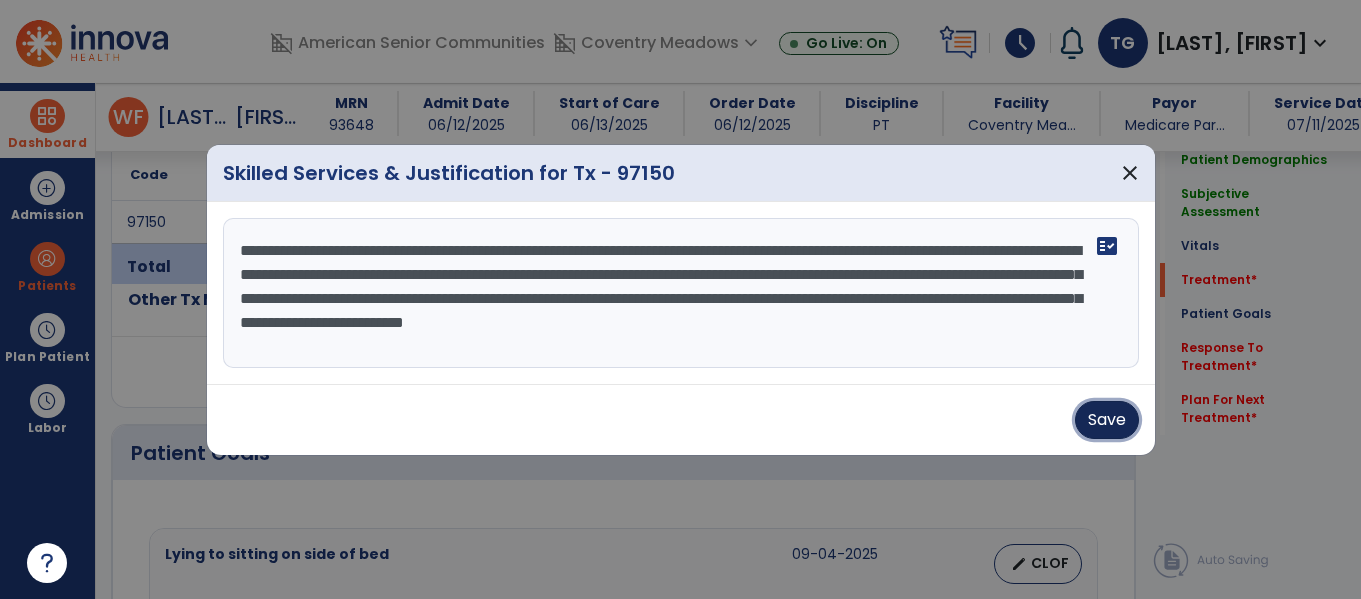 click on "Save" at bounding box center (1107, 420) 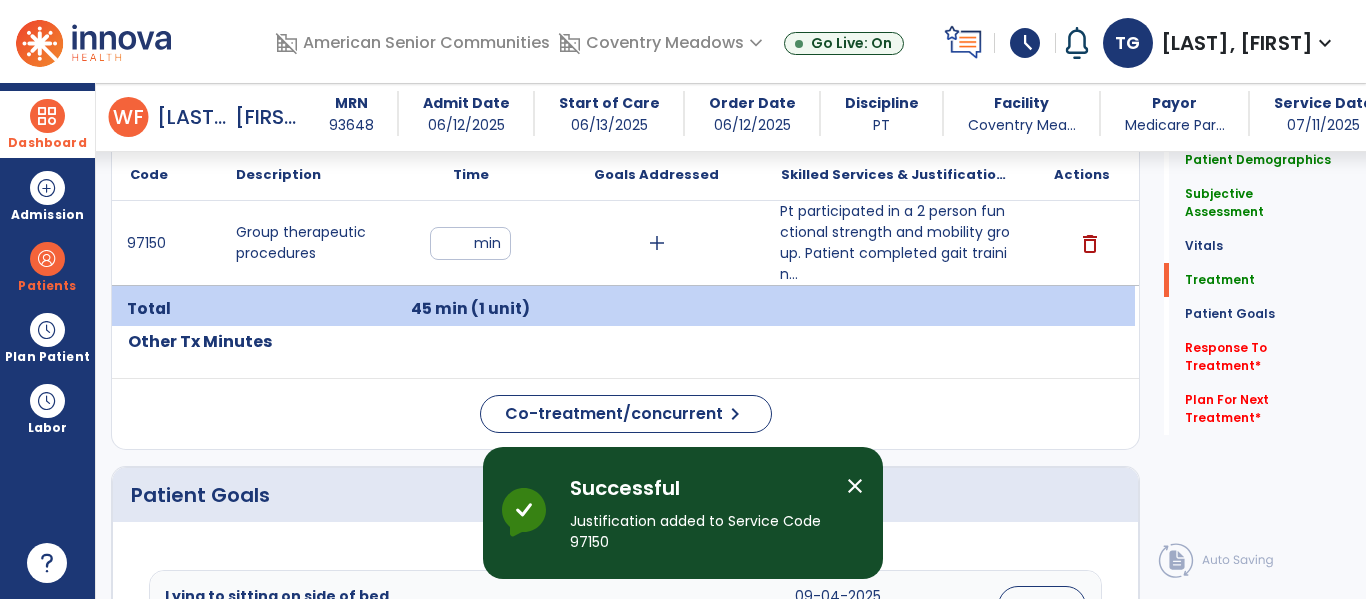 click on "Pt participated in a 2 person functional strength and mobility group. Patient completed gait trainin..." at bounding box center [896, 243] 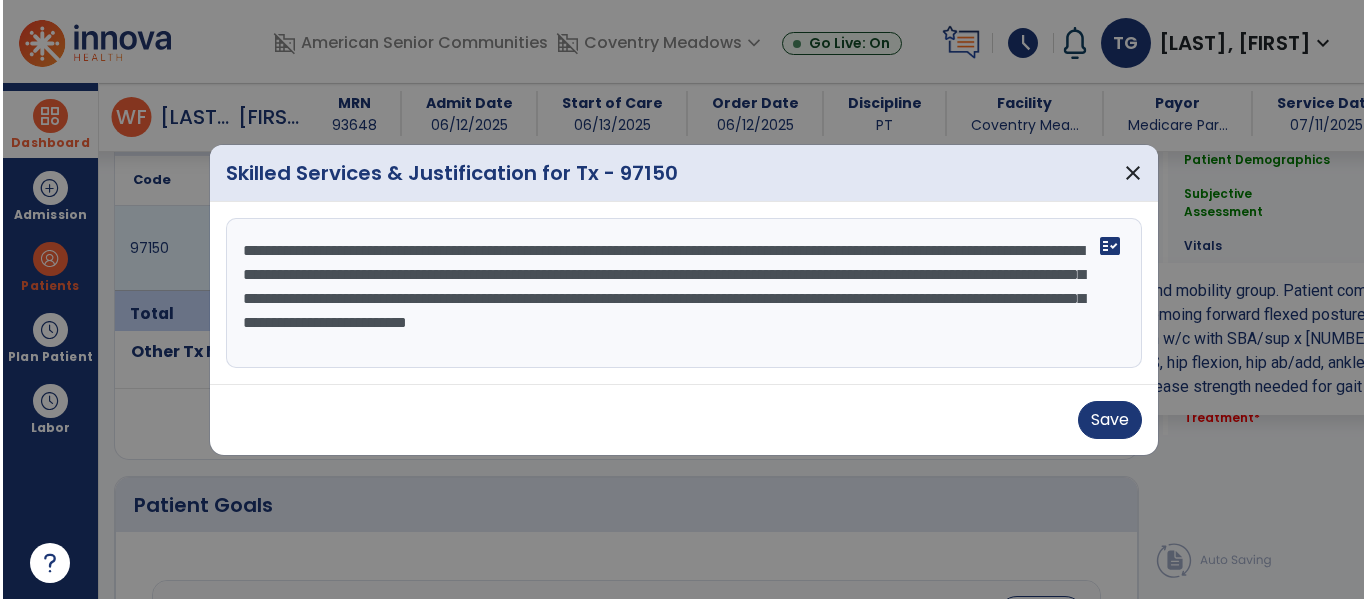 scroll, scrollTop: 1275, scrollLeft: 0, axis: vertical 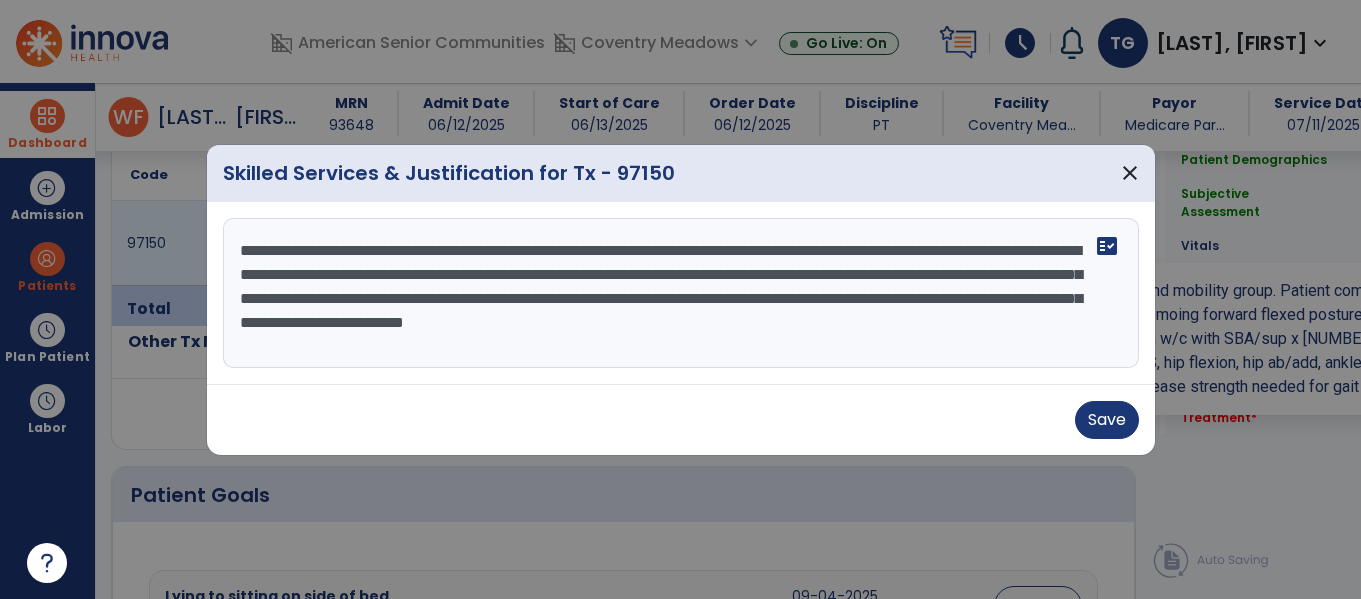 click on "**********" at bounding box center (681, 293) 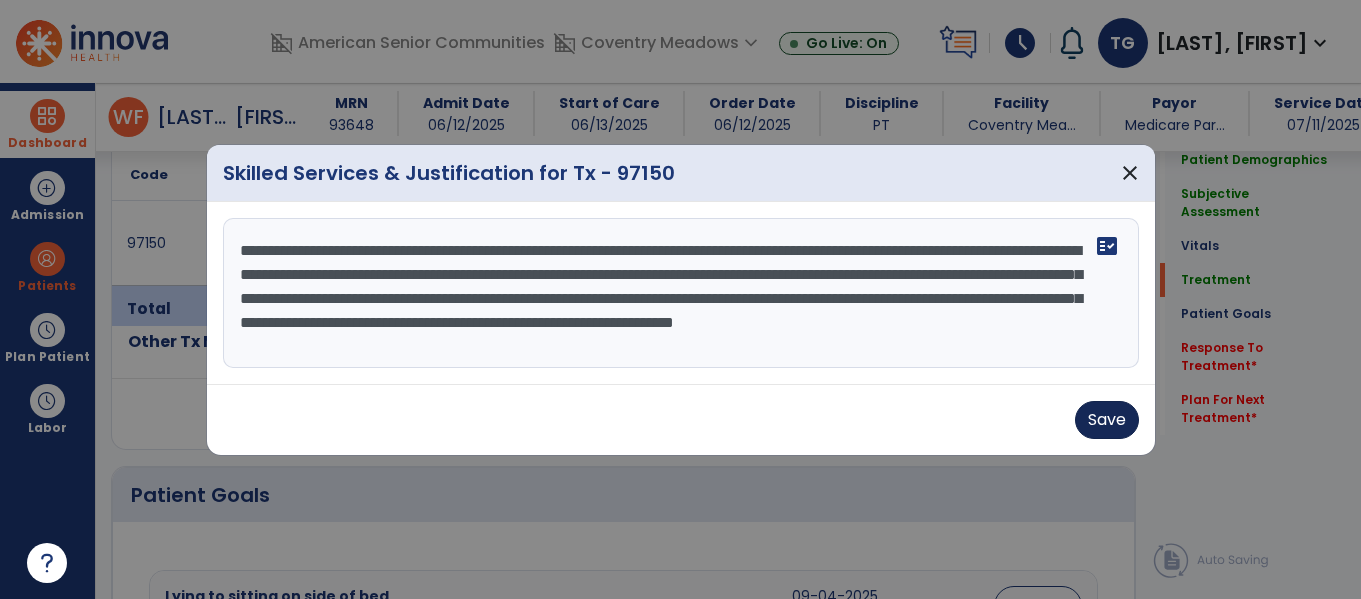 type on "**********" 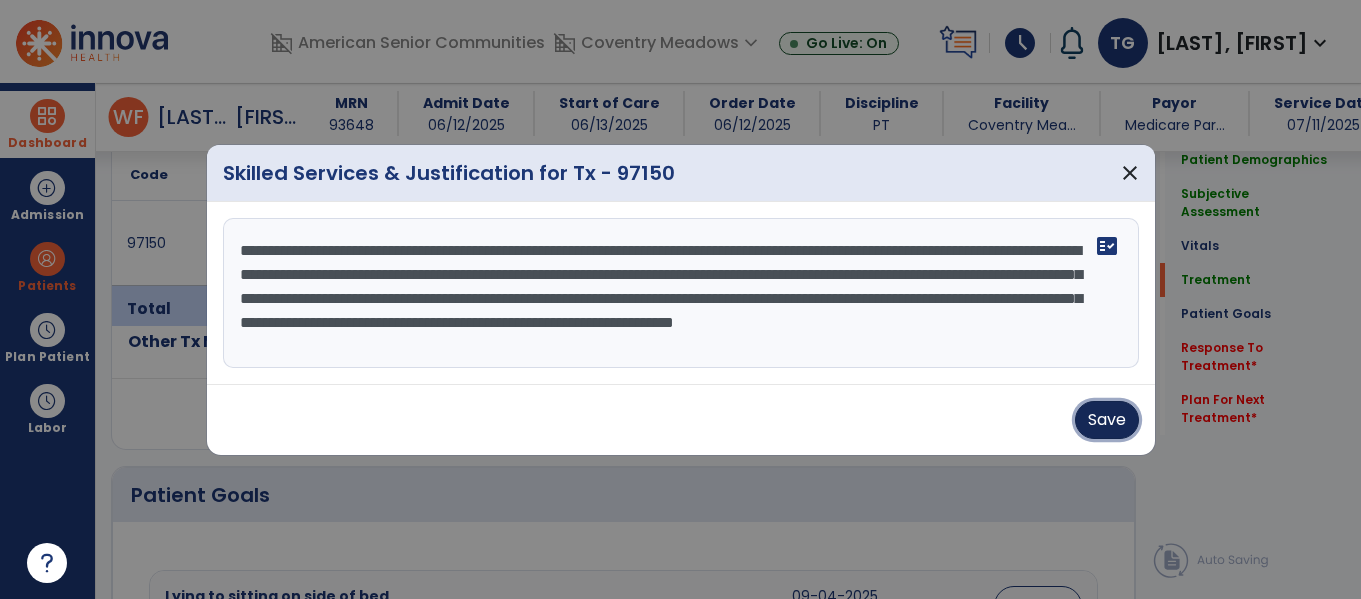 click on "Save" at bounding box center [1107, 420] 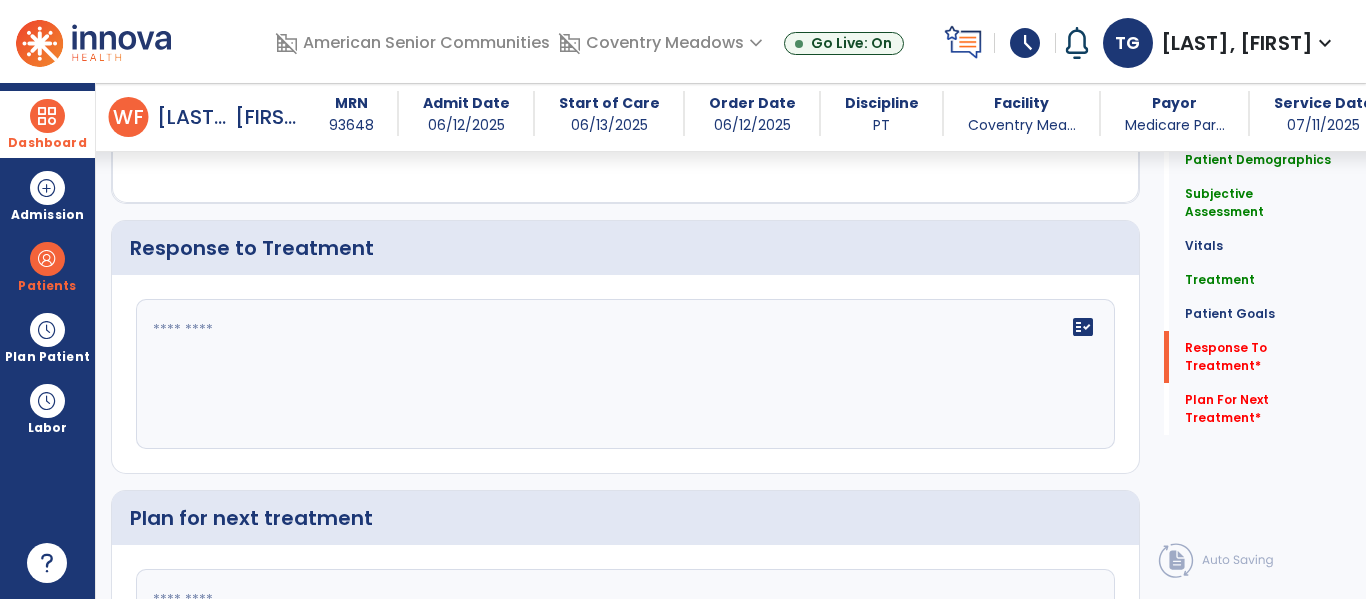 scroll, scrollTop: 2732, scrollLeft: 0, axis: vertical 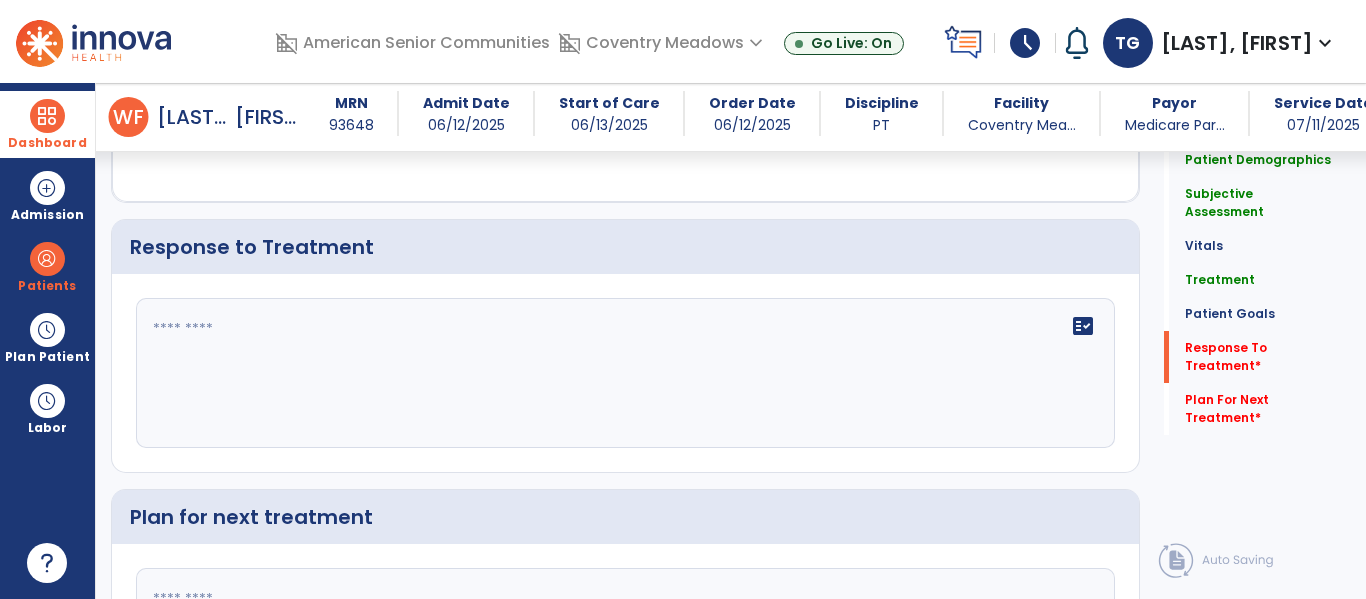 click on "fact_check" 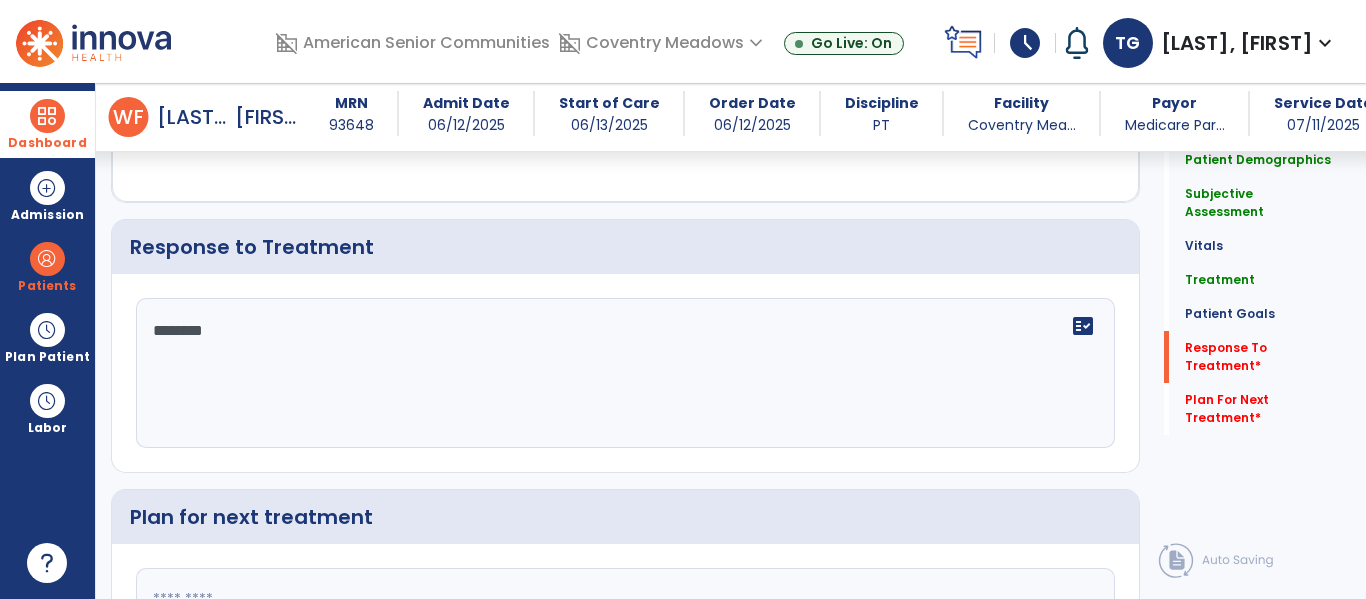 type on "*********" 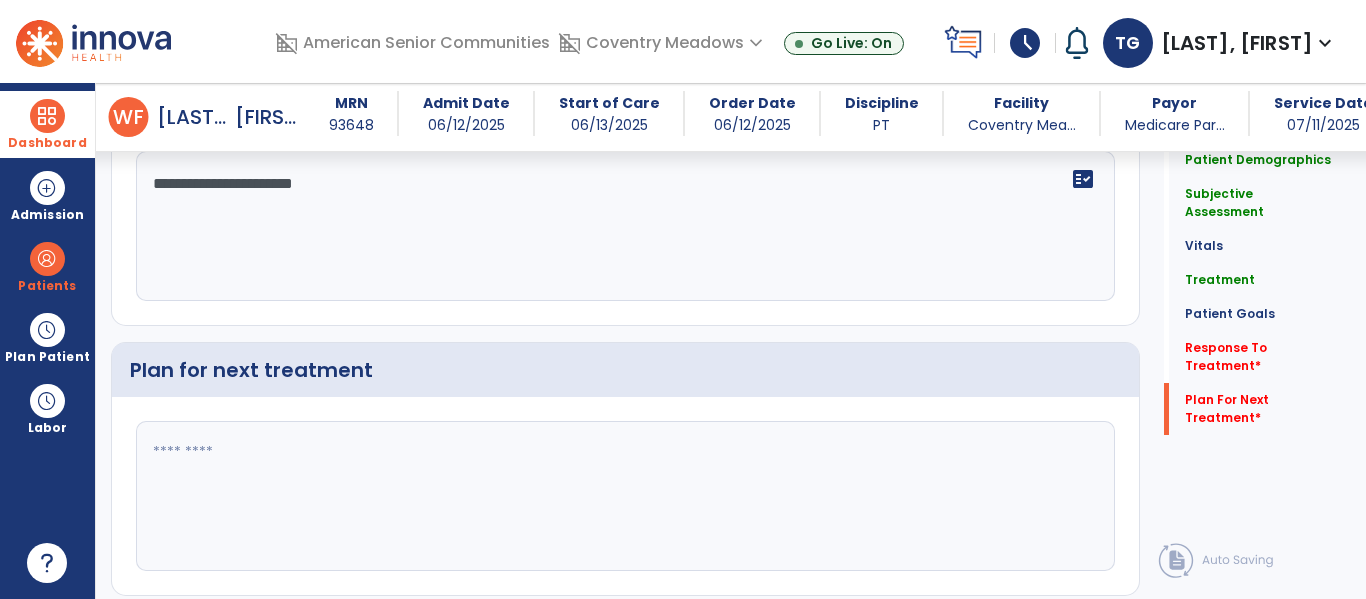 scroll, scrollTop: 2941, scrollLeft: 0, axis: vertical 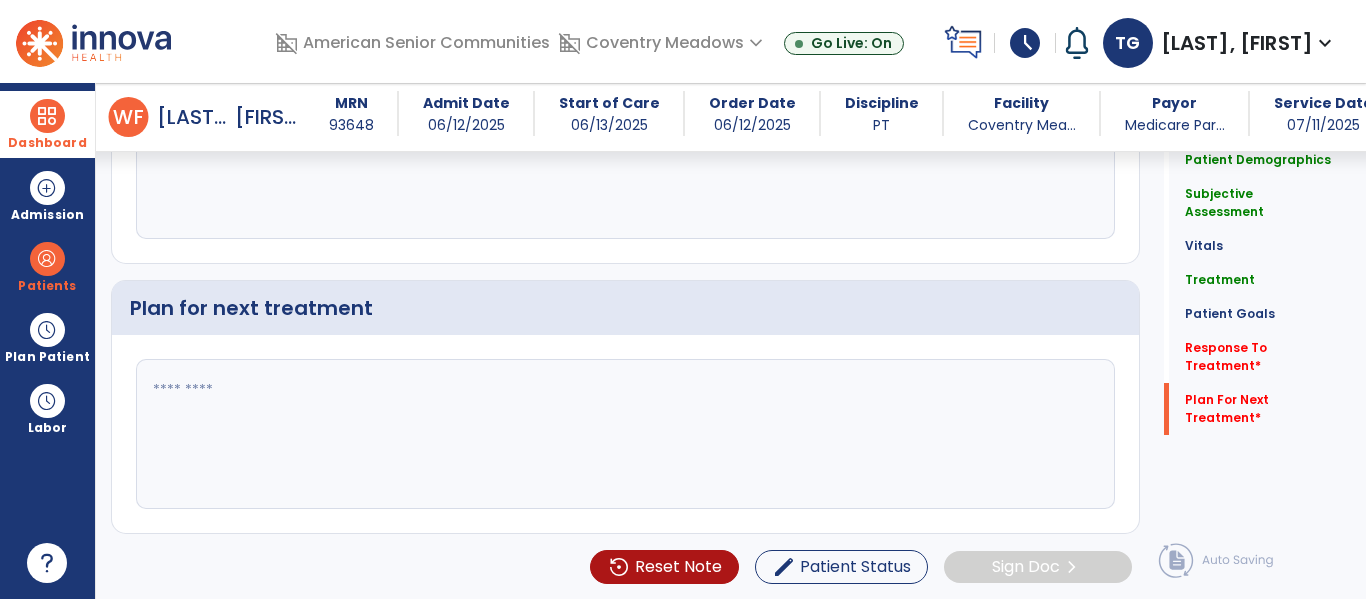 type on "**********" 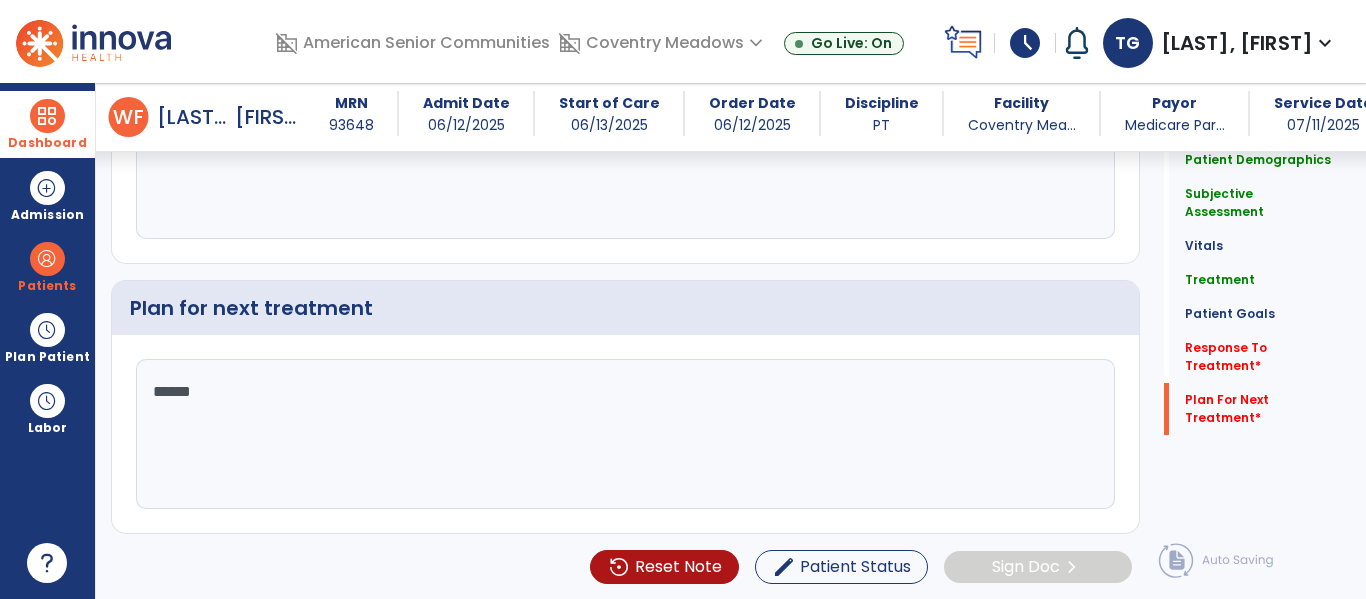 type on "*******" 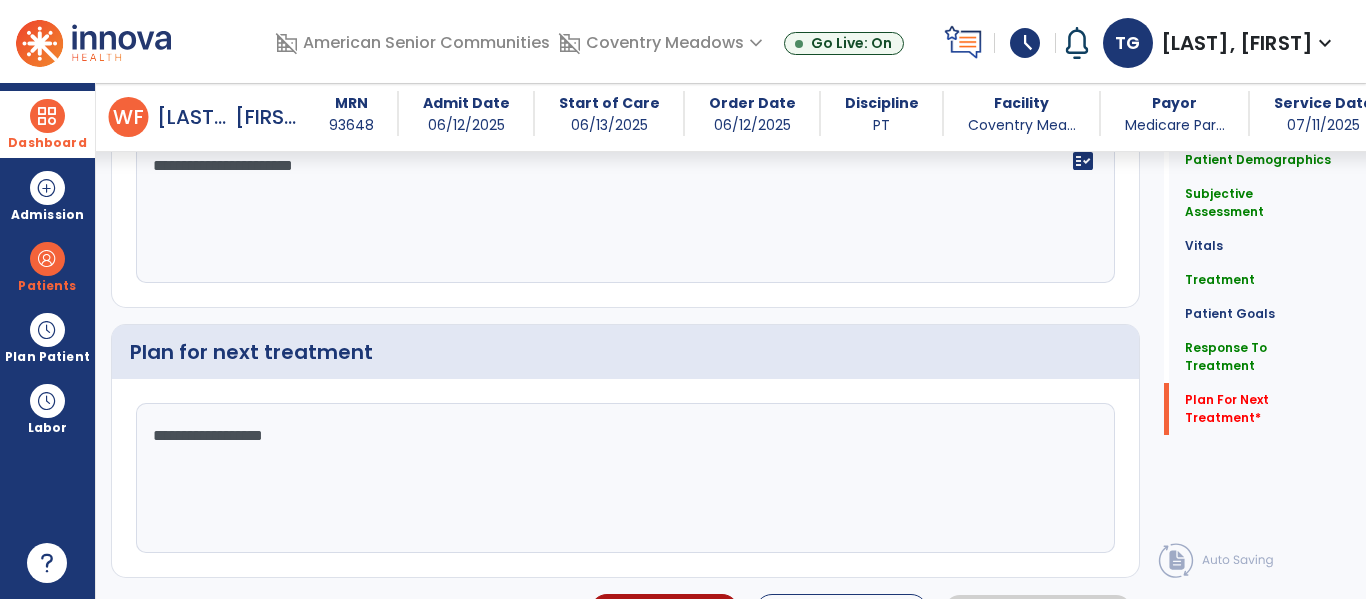 scroll, scrollTop: 2941, scrollLeft: 0, axis: vertical 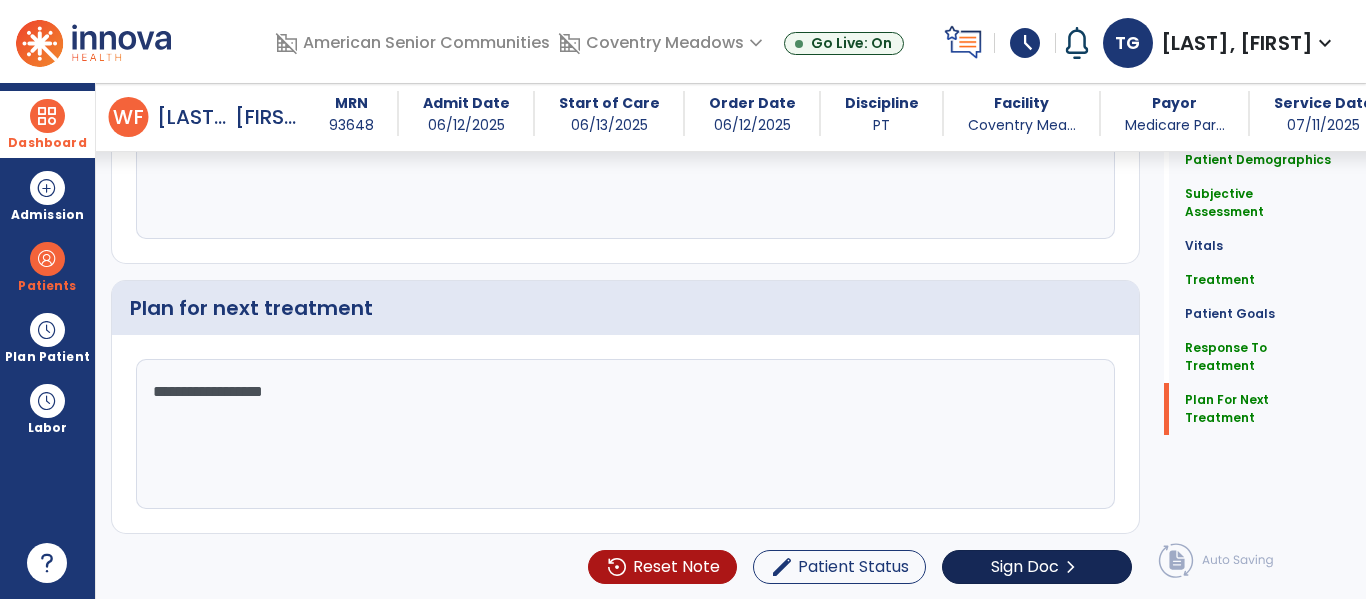 type on "**********" 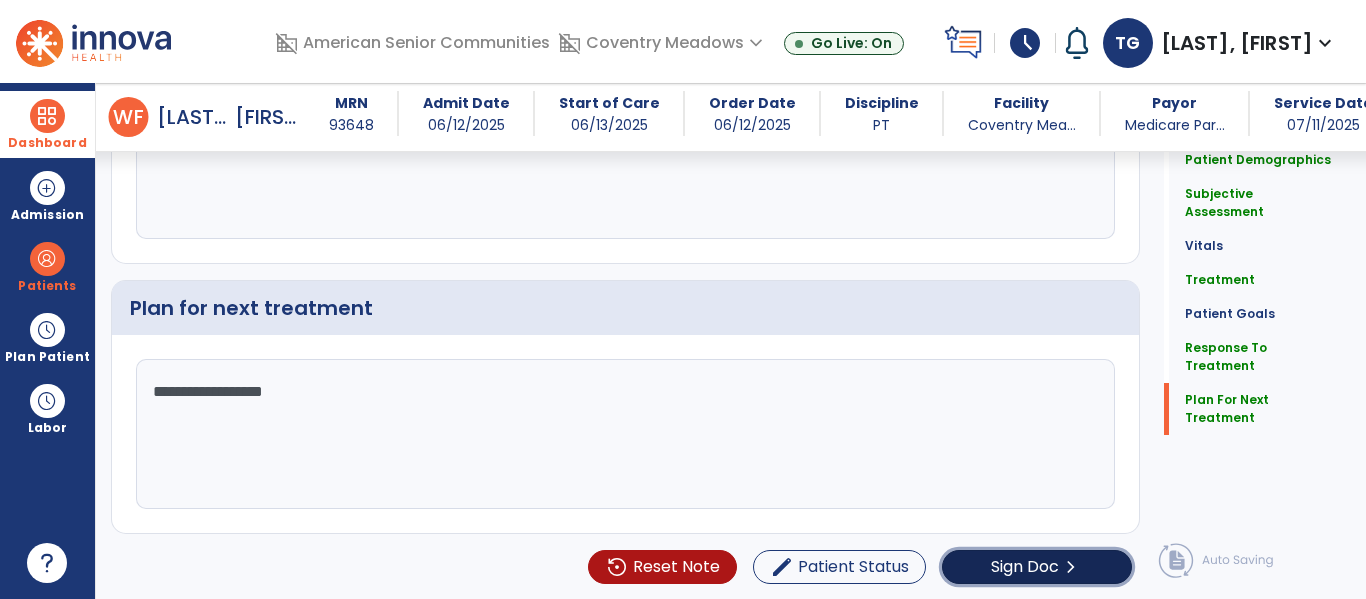 click on "Sign Doc  chevron_right" 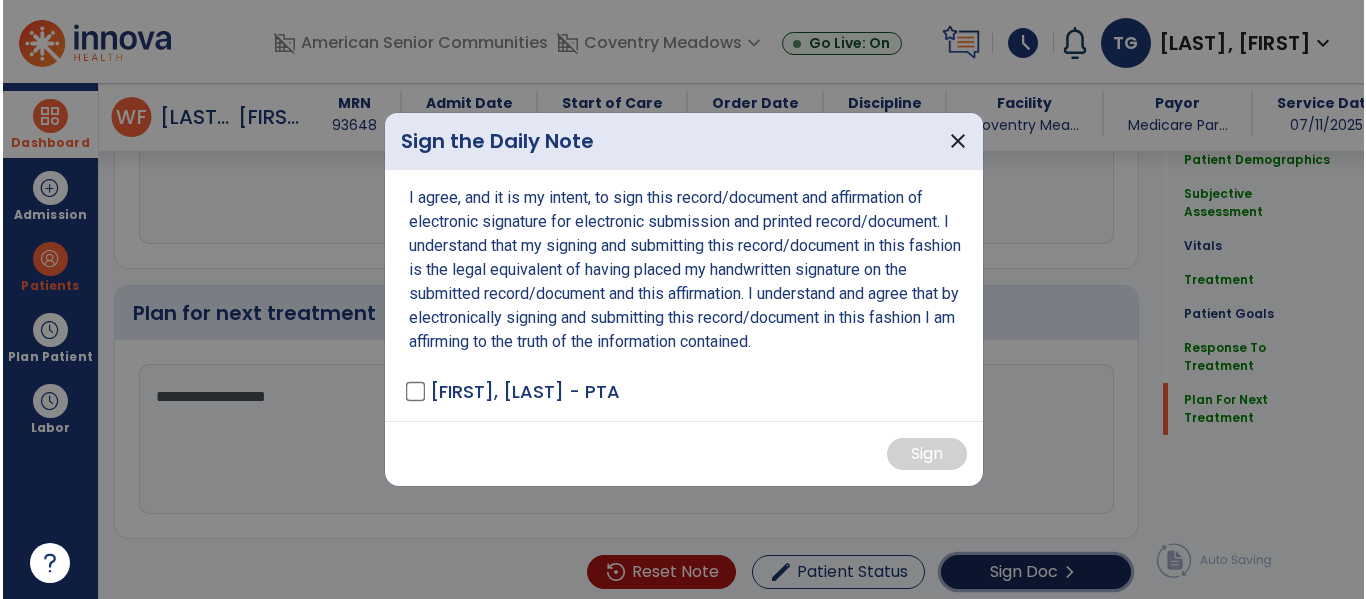 scroll, scrollTop: 2941, scrollLeft: 0, axis: vertical 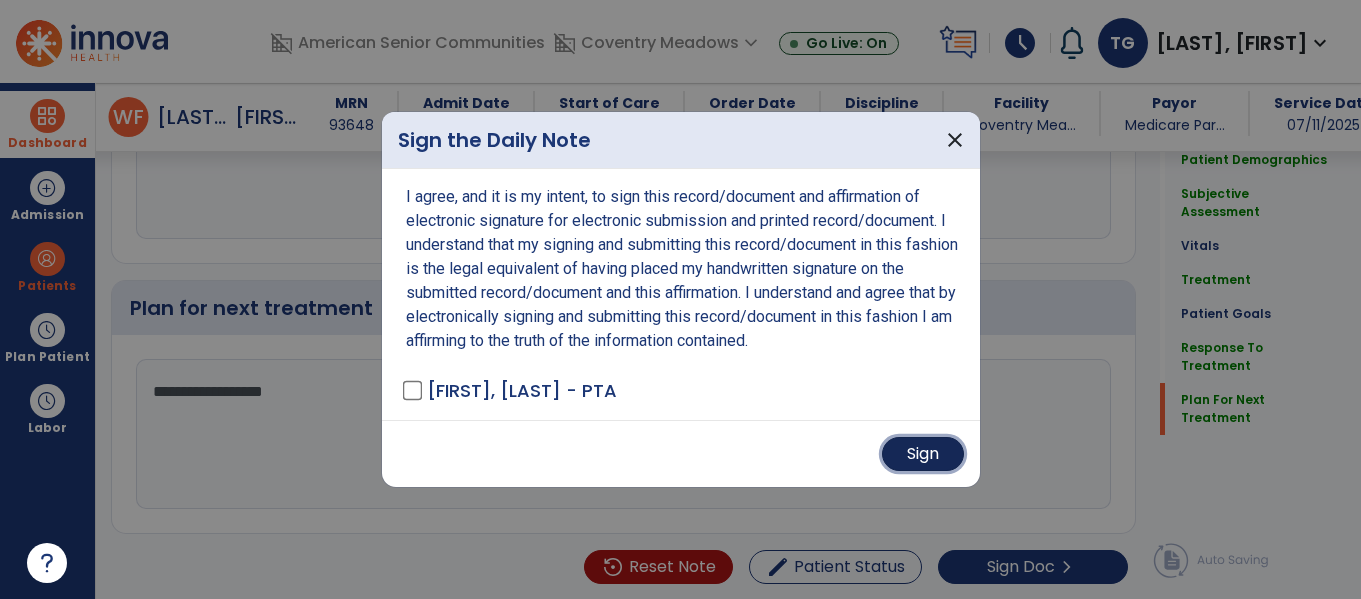 click on "Sign" at bounding box center (923, 454) 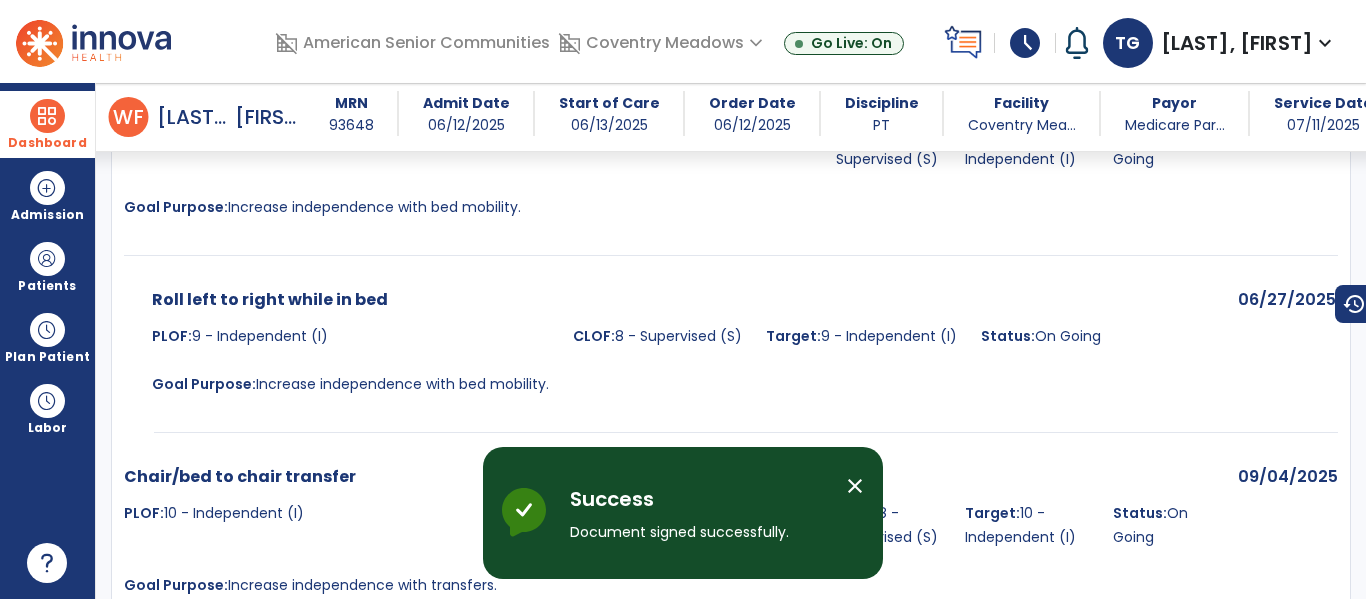 scroll, scrollTop: 0, scrollLeft: 0, axis: both 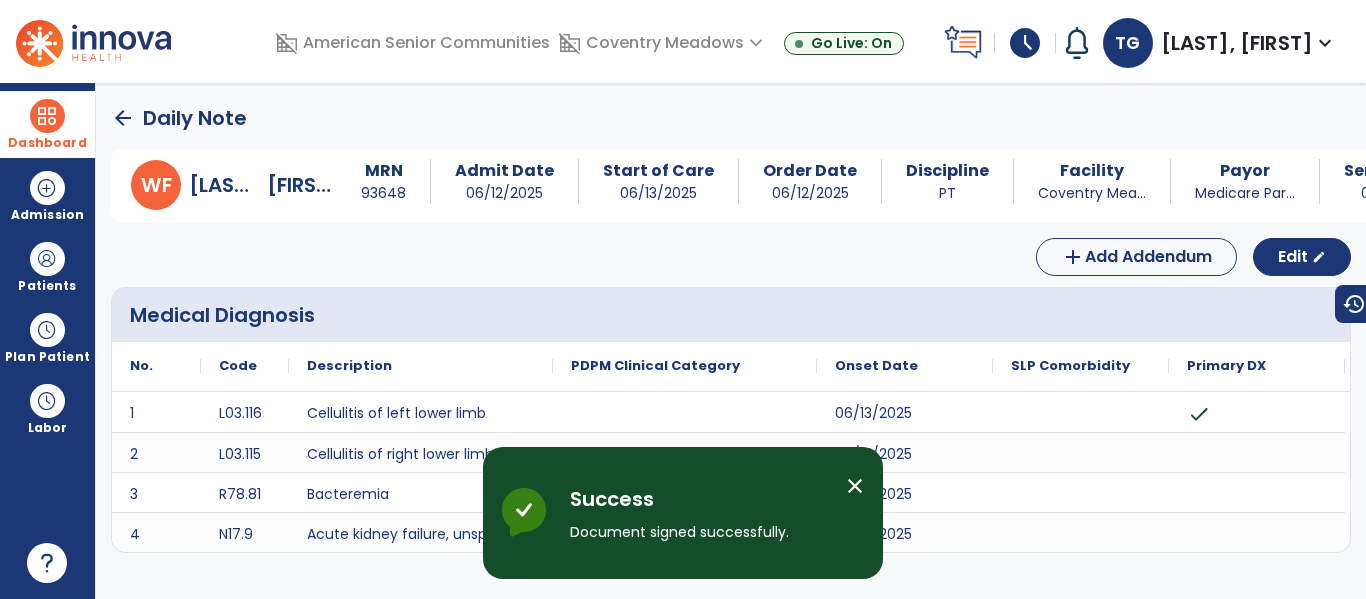 click on "arrow_back" 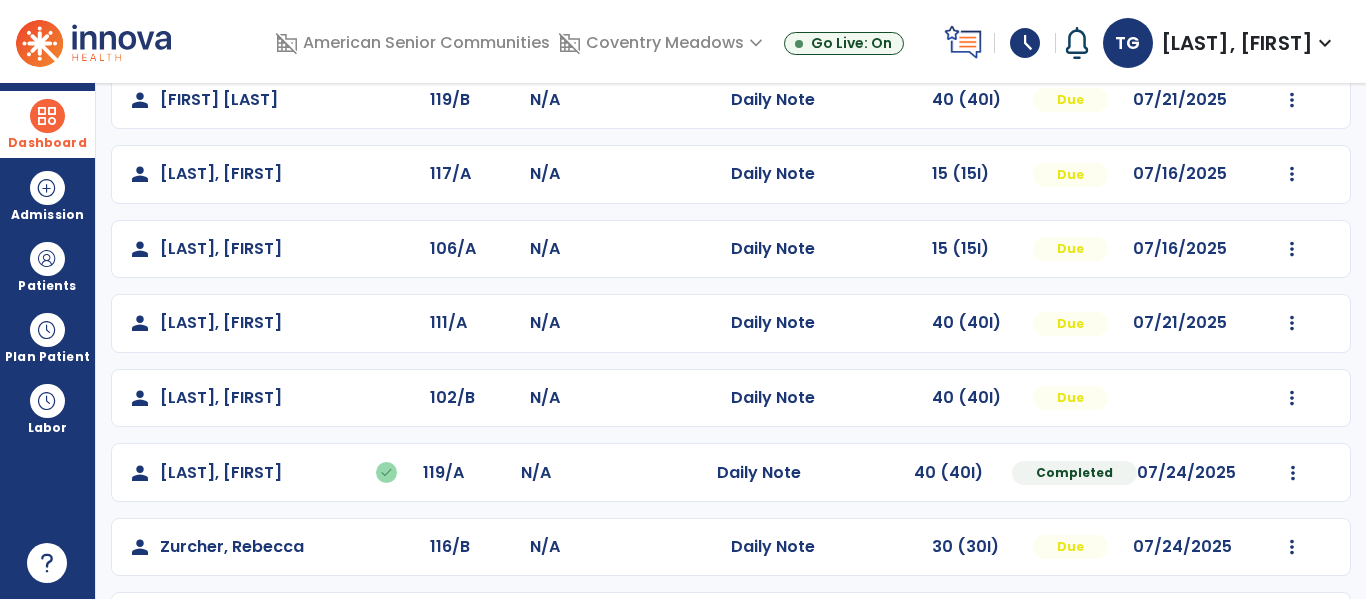 scroll, scrollTop: 421, scrollLeft: 0, axis: vertical 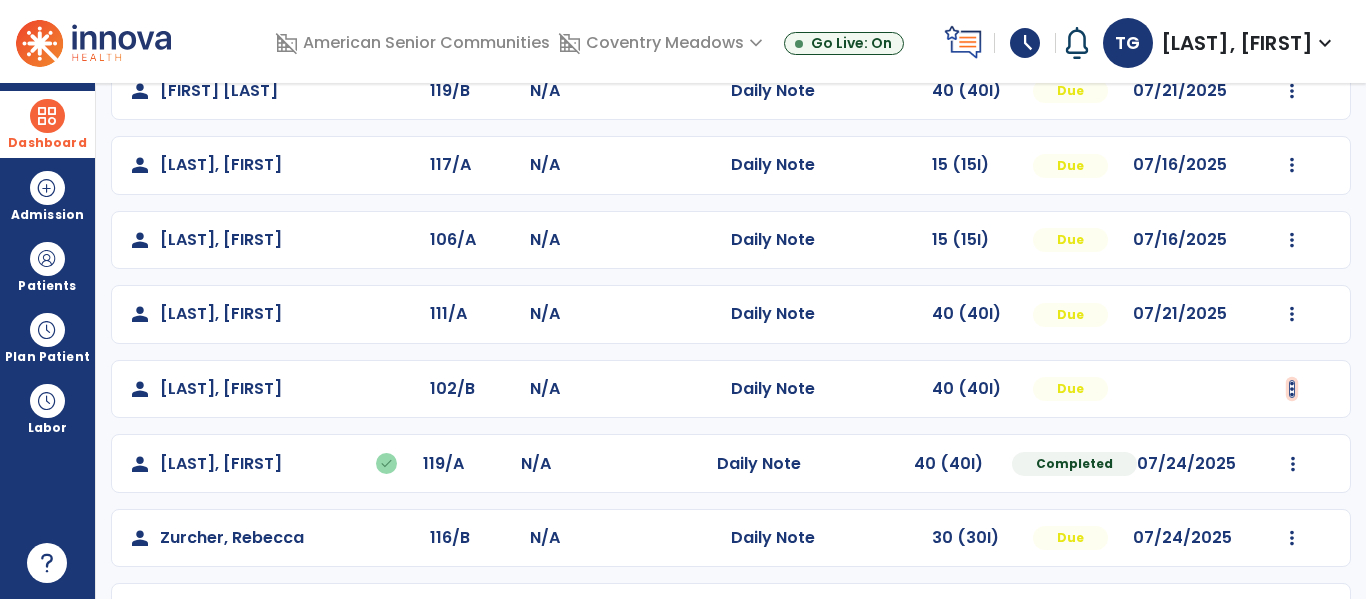 click at bounding box center (1292, -133) 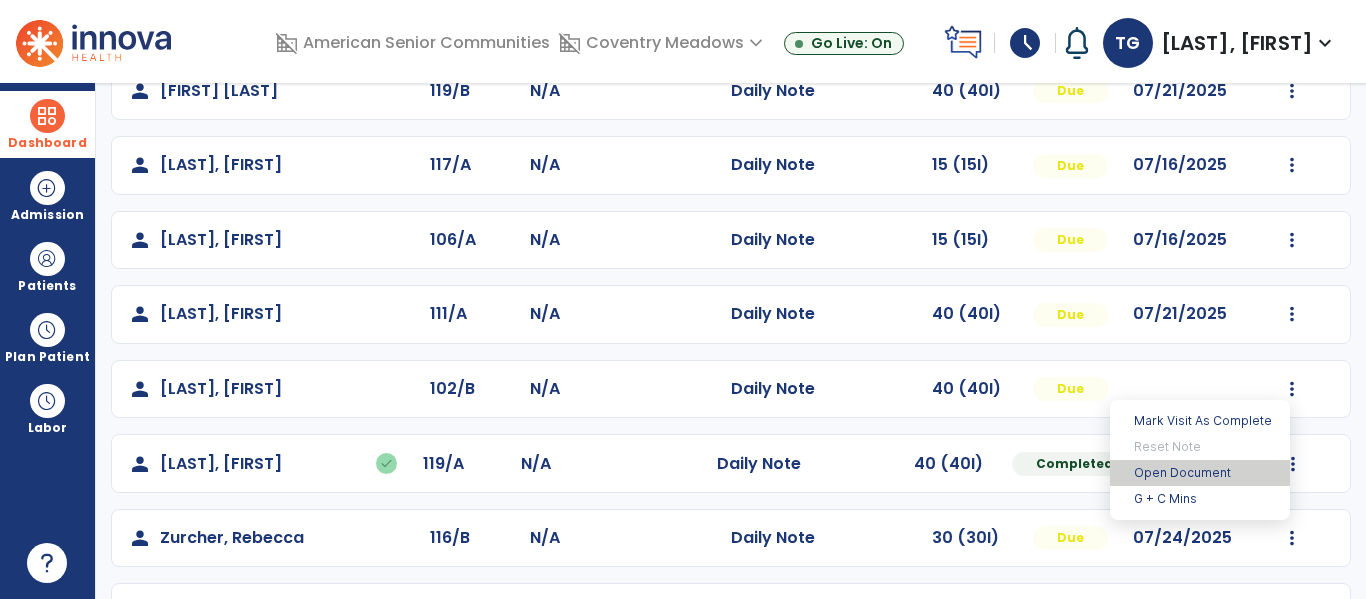 click on "Open Document" at bounding box center [1200, 473] 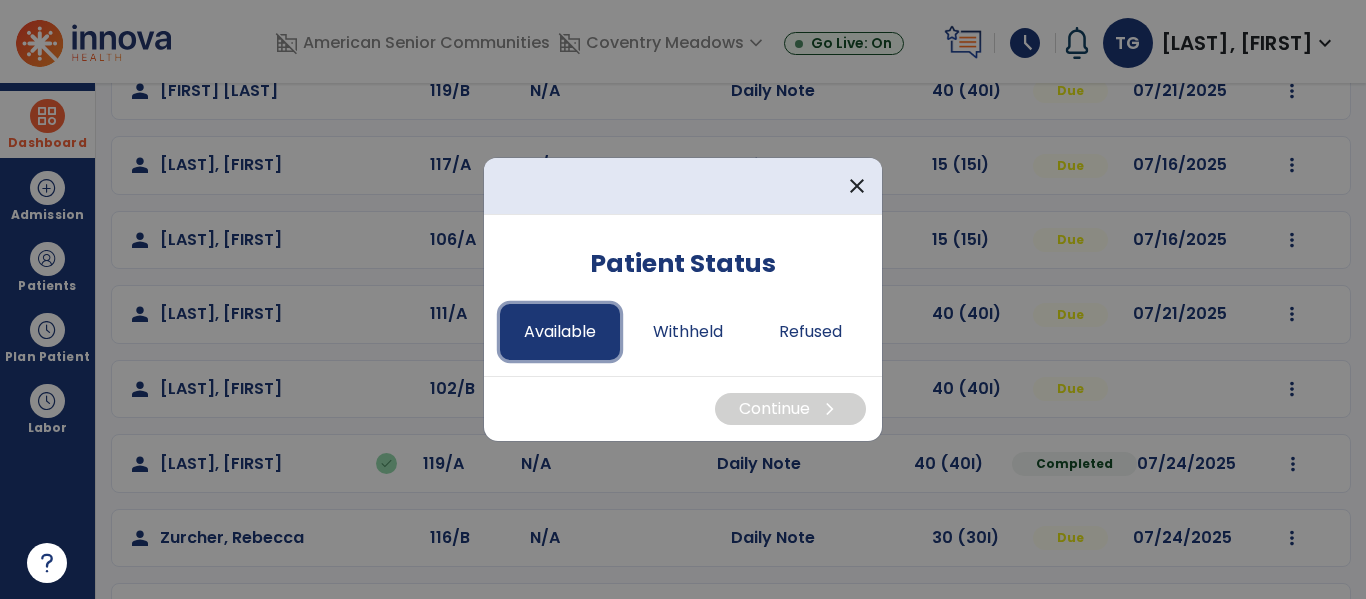 click on "Available" at bounding box center [560, 332] 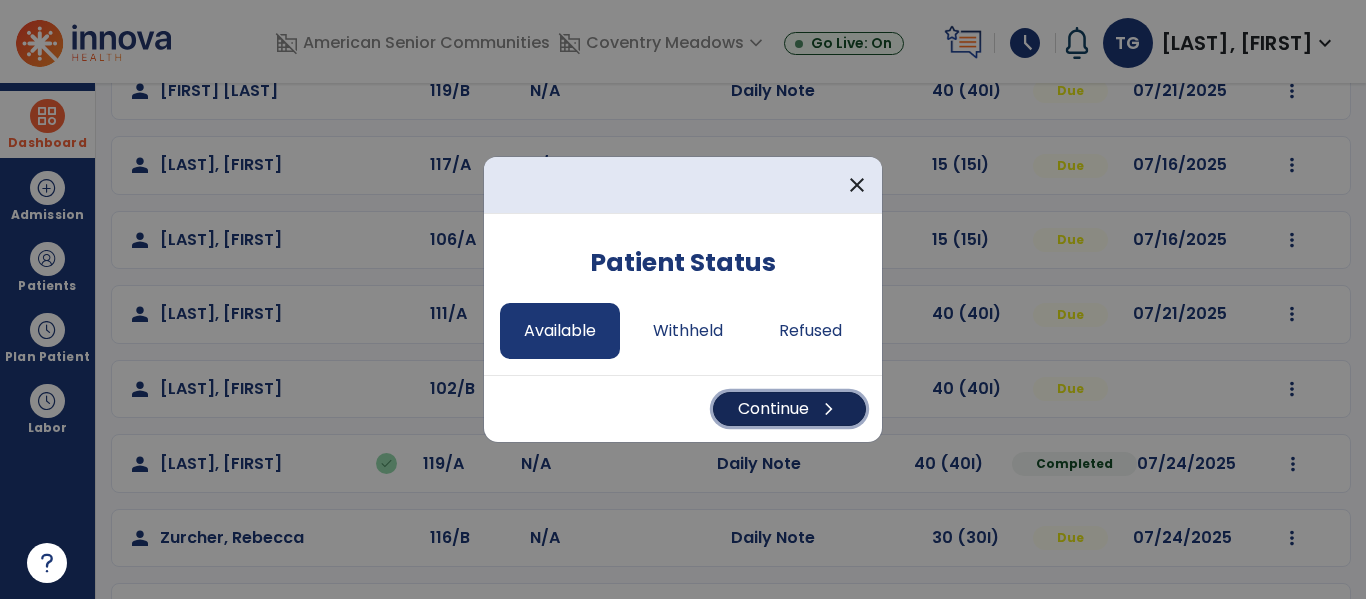click on "Continue   chevron_right" at bounding box center [789, 409] 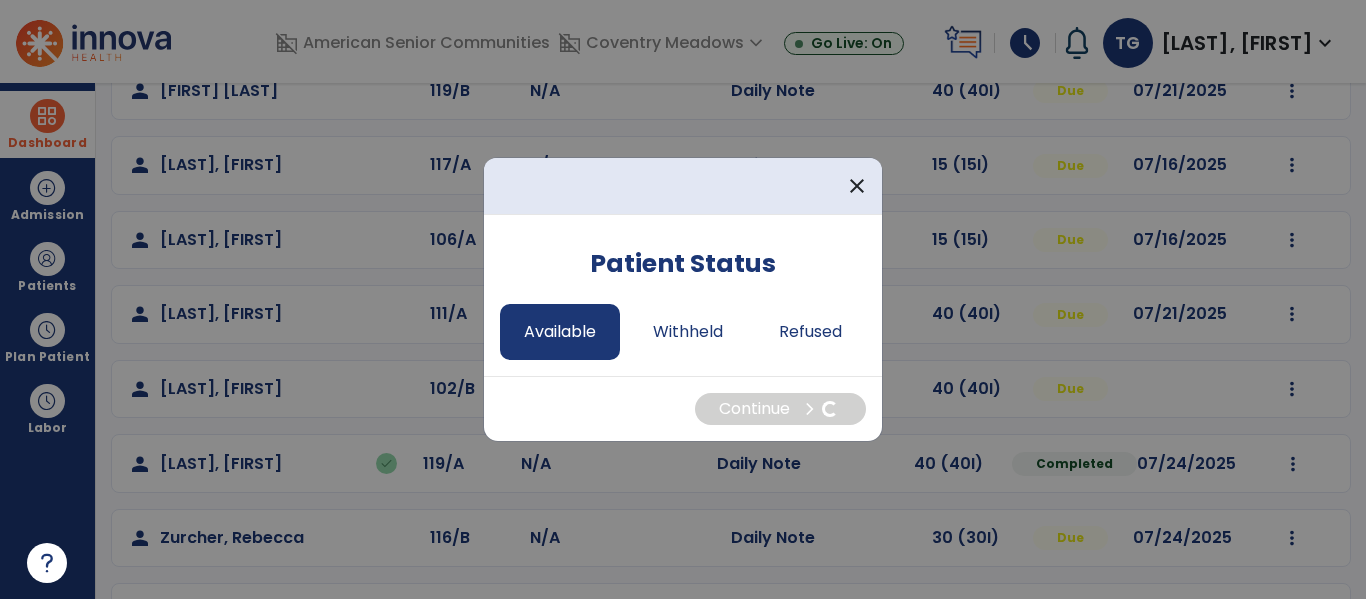 select on "*" 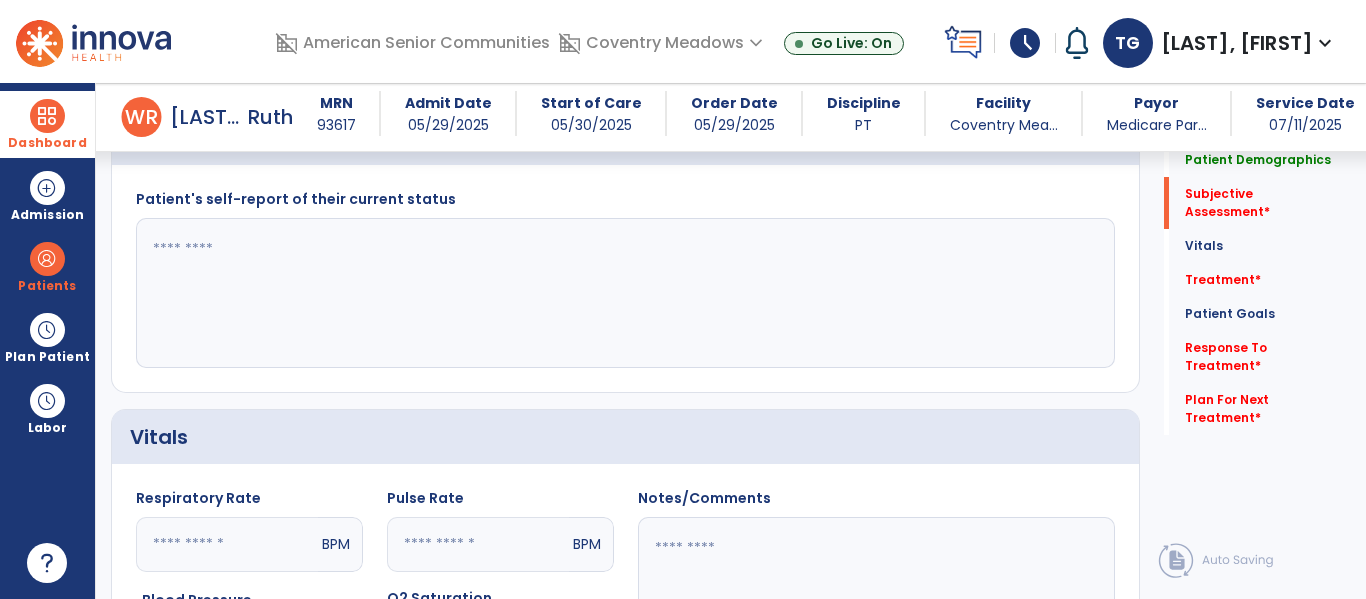 scroll, scrollTop: 460, scrollLeft: 0, axis: vertical 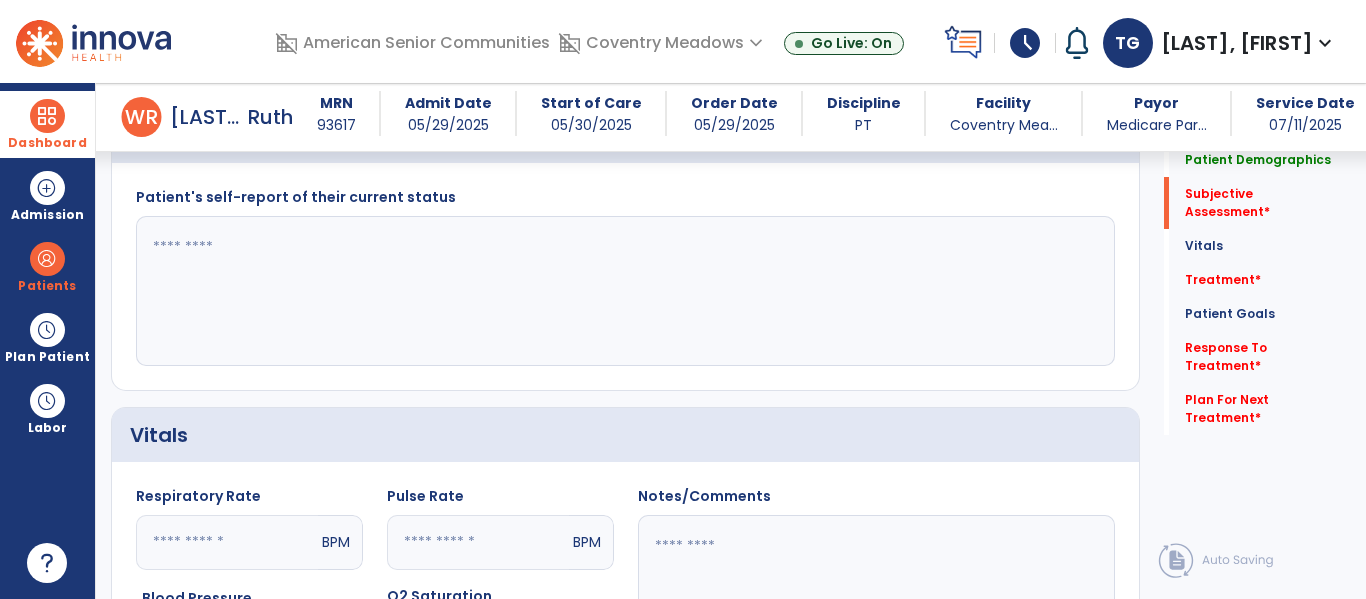 click 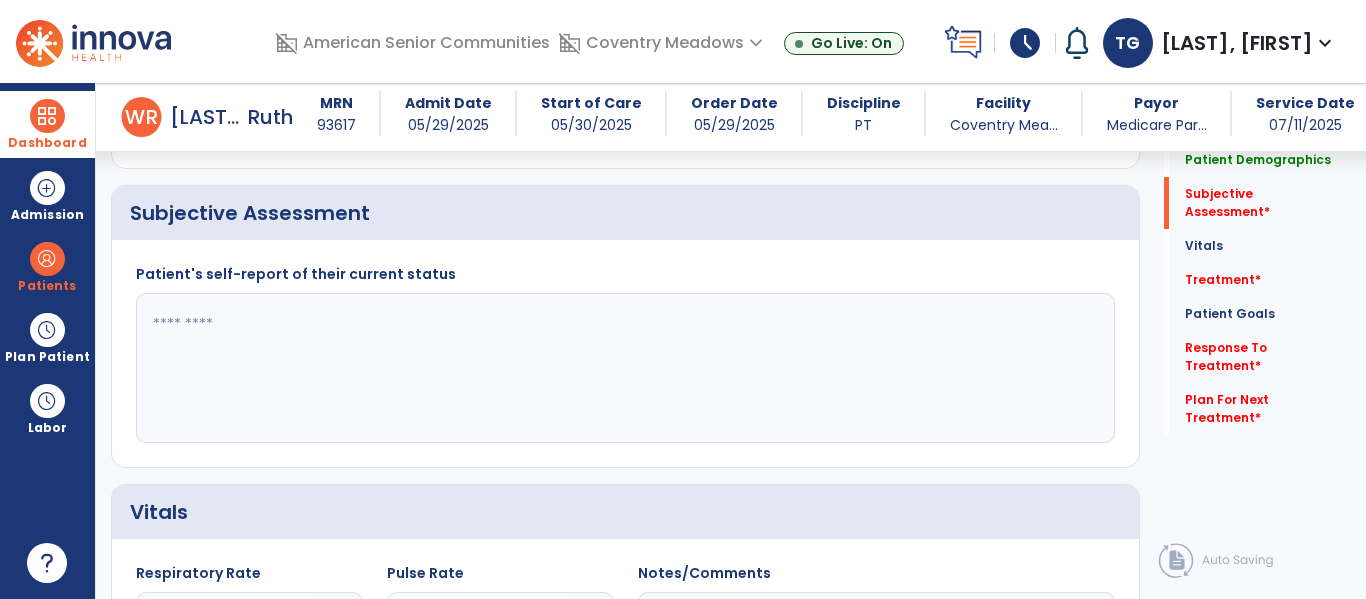 scroll, scrollTop: 399, scrollLeft: 0, axis: vertical 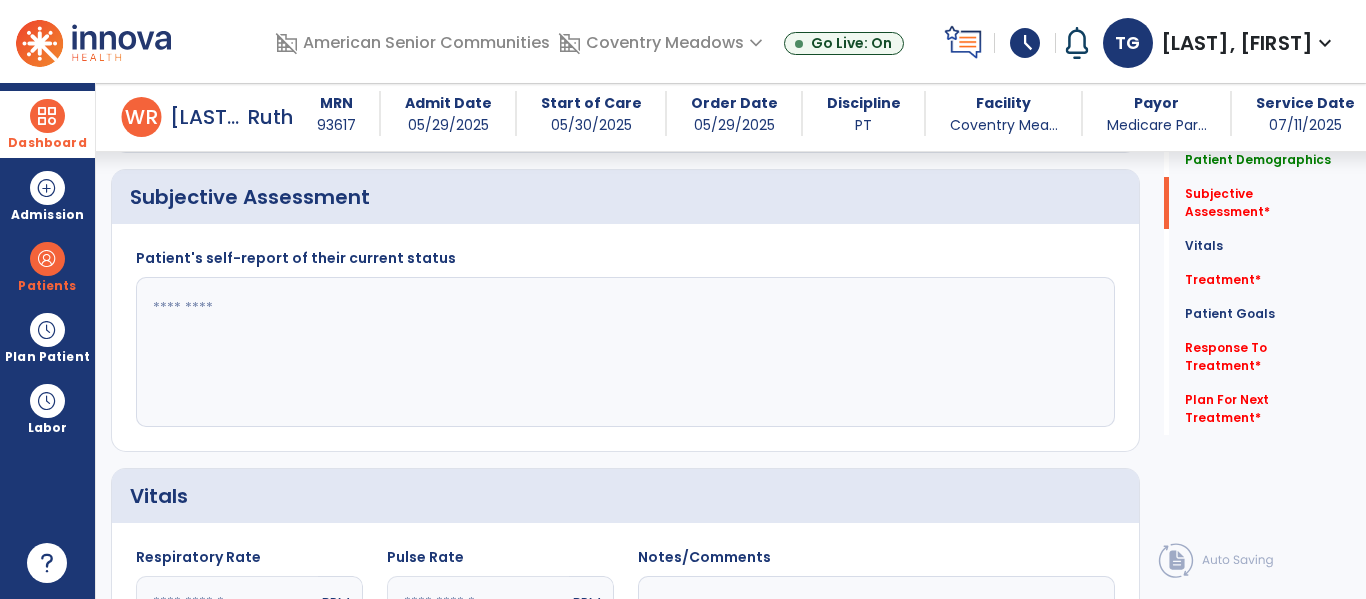 click 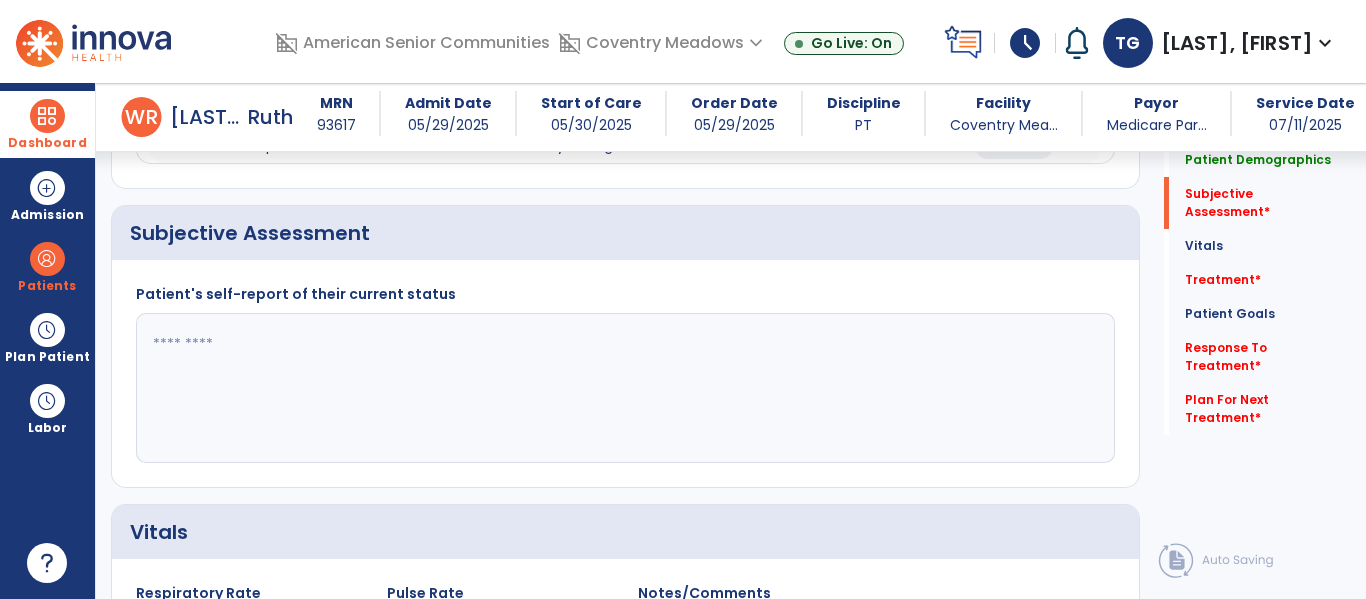 scroll, scrollTop: 366, scrollLeft: 0, axis: vertical 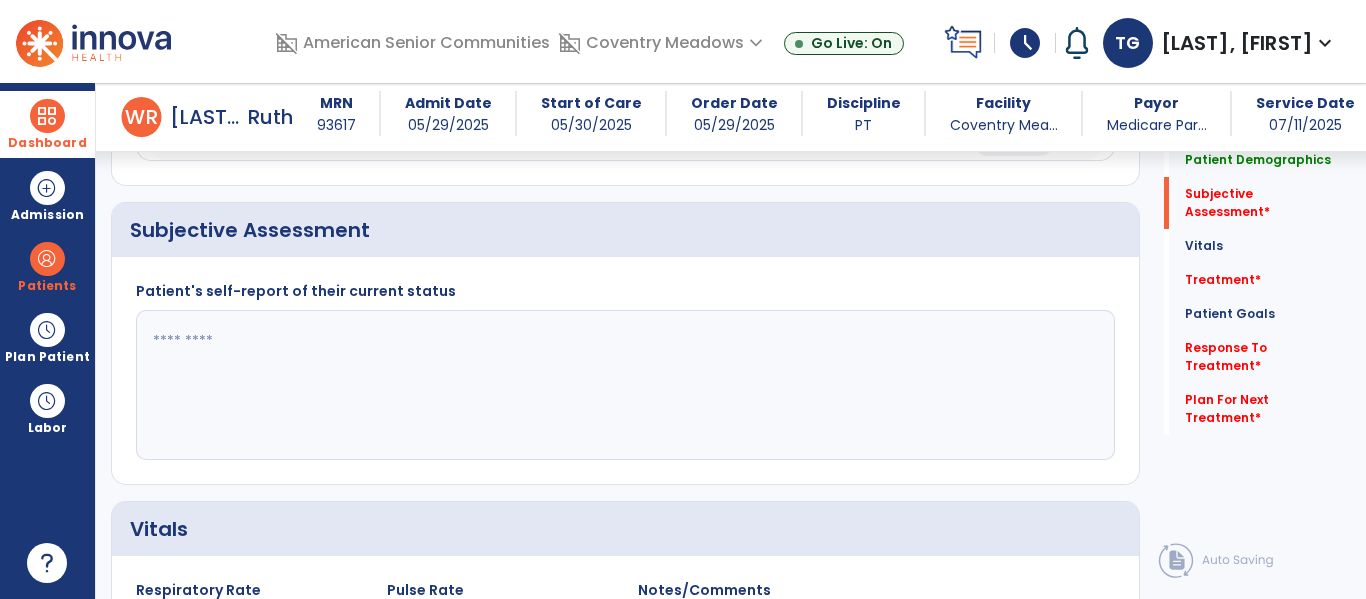 type on "*" 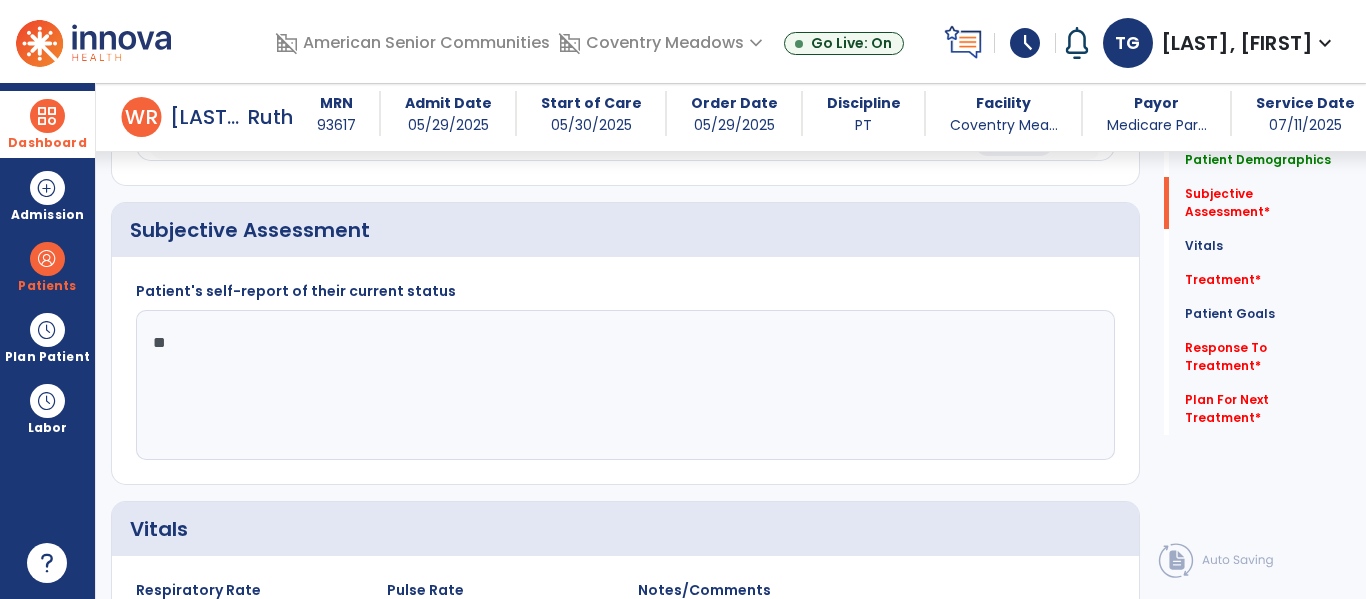 type on "*" 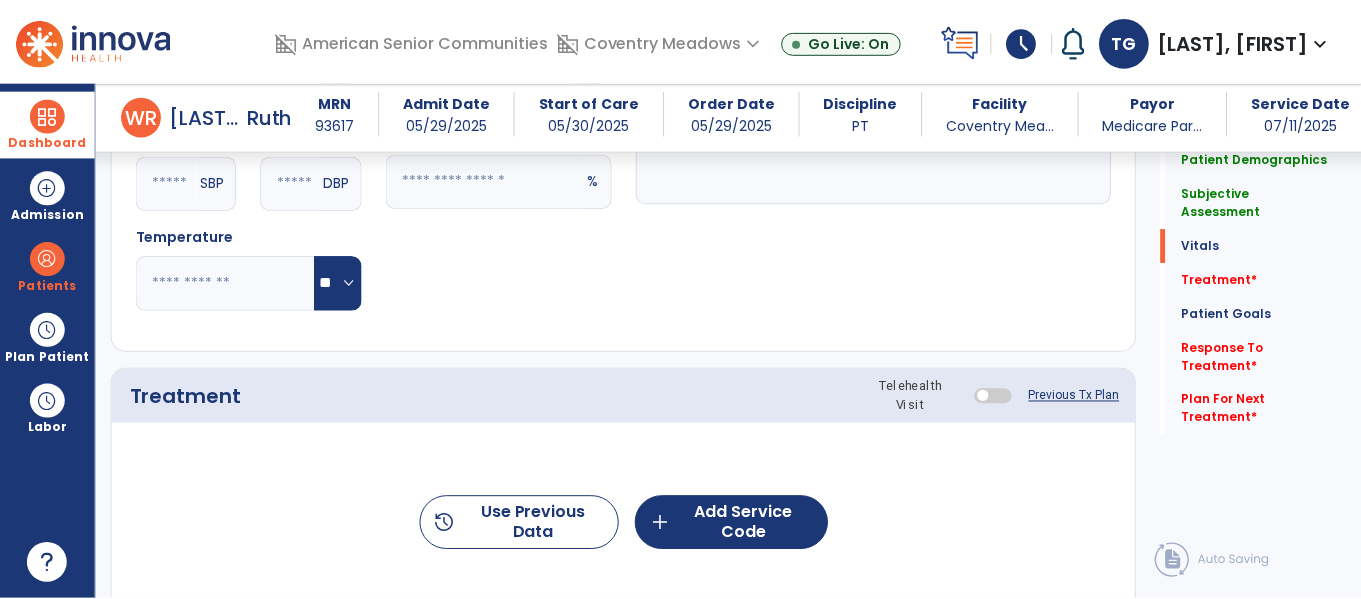 scroll, scrollTop: 923, scrollLeft: 0, axis: vertical 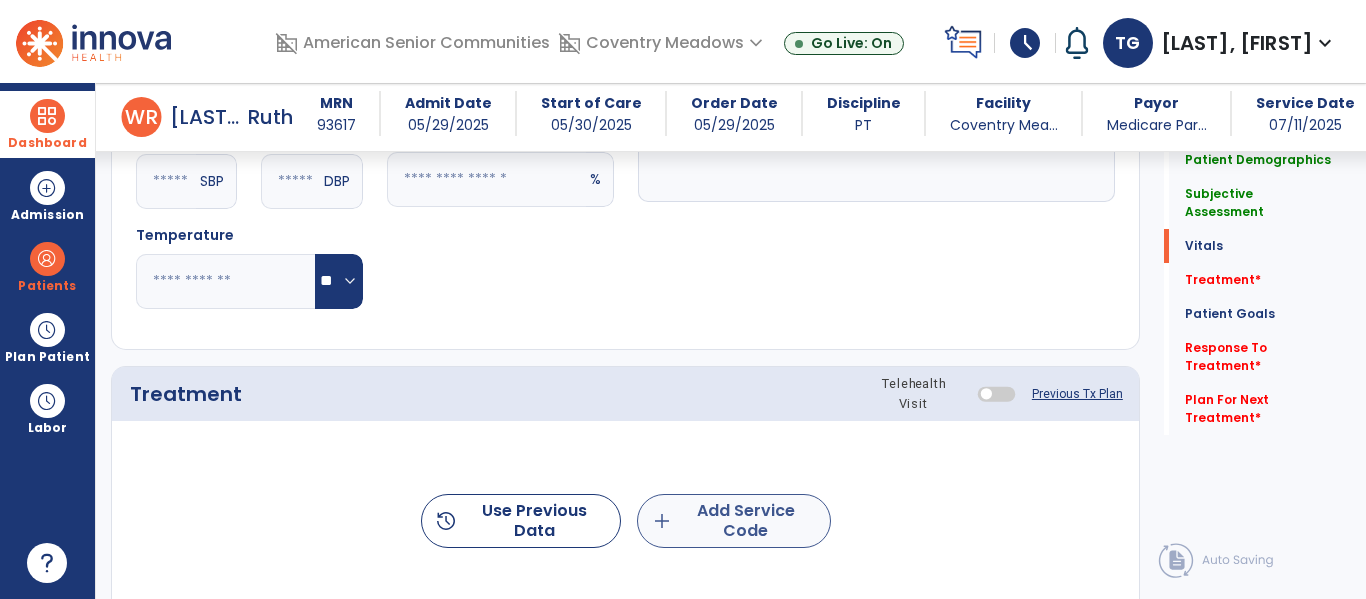 type on "**********" 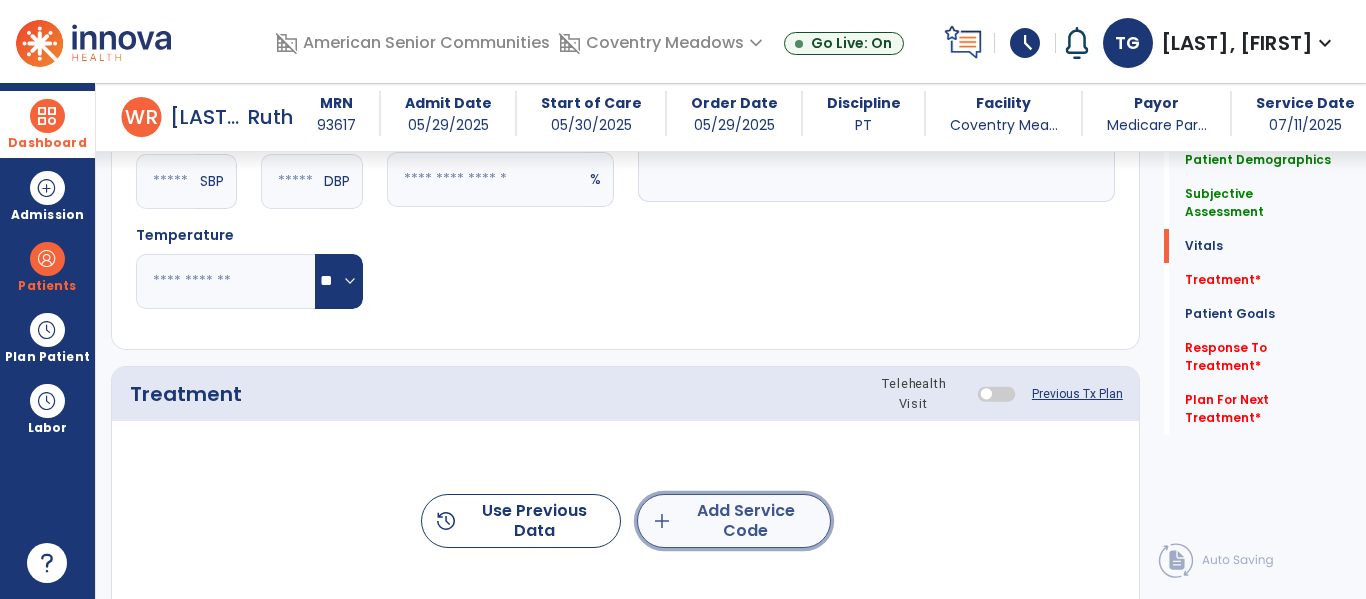 click on "add  Add Service Code" 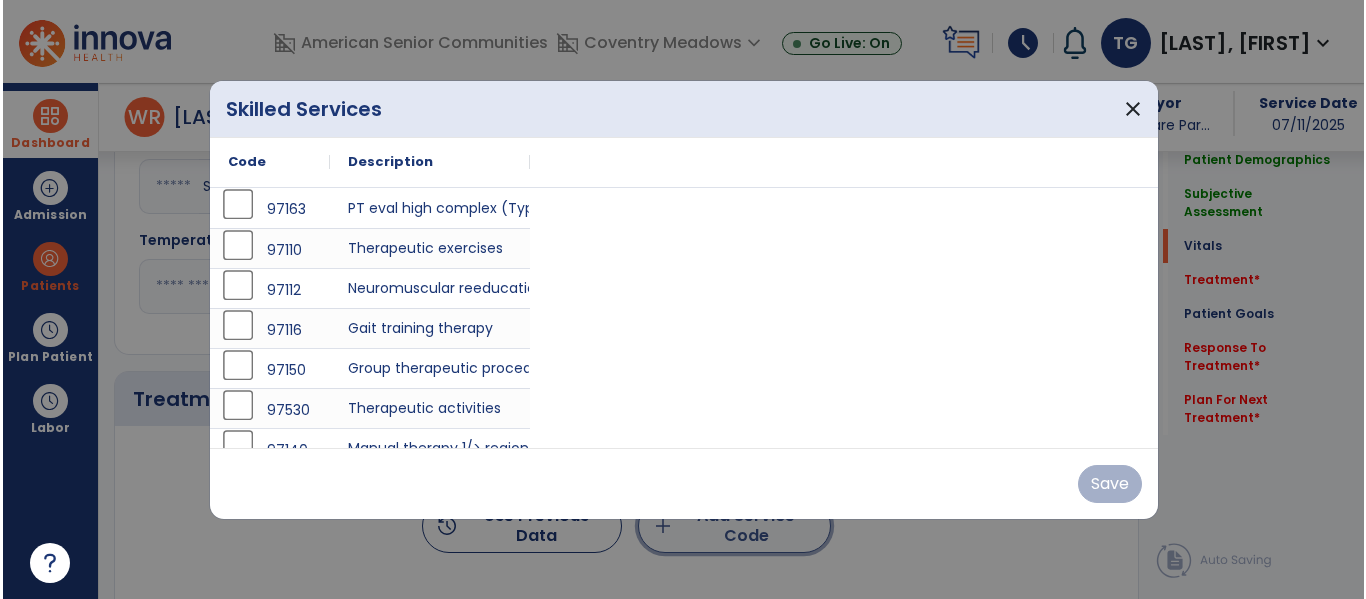 scroll, scrollTop: 923, scrollLeft: 0, axis: vertical 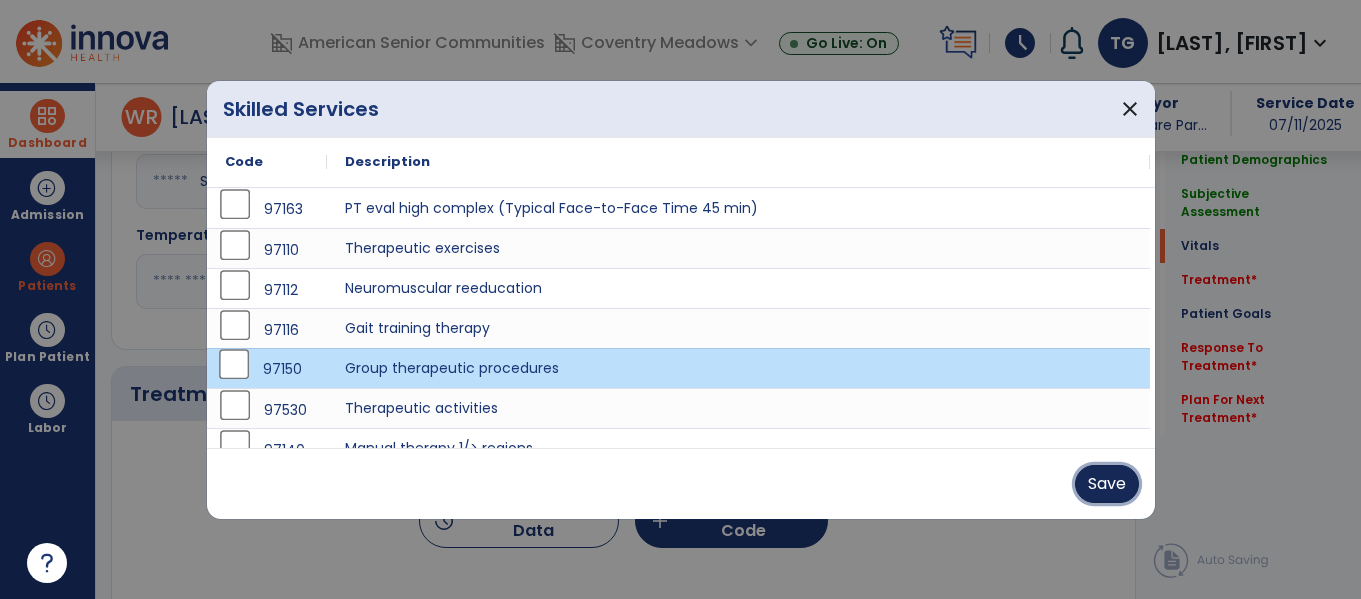 click on "Save" at bounding box center [1107, 484] 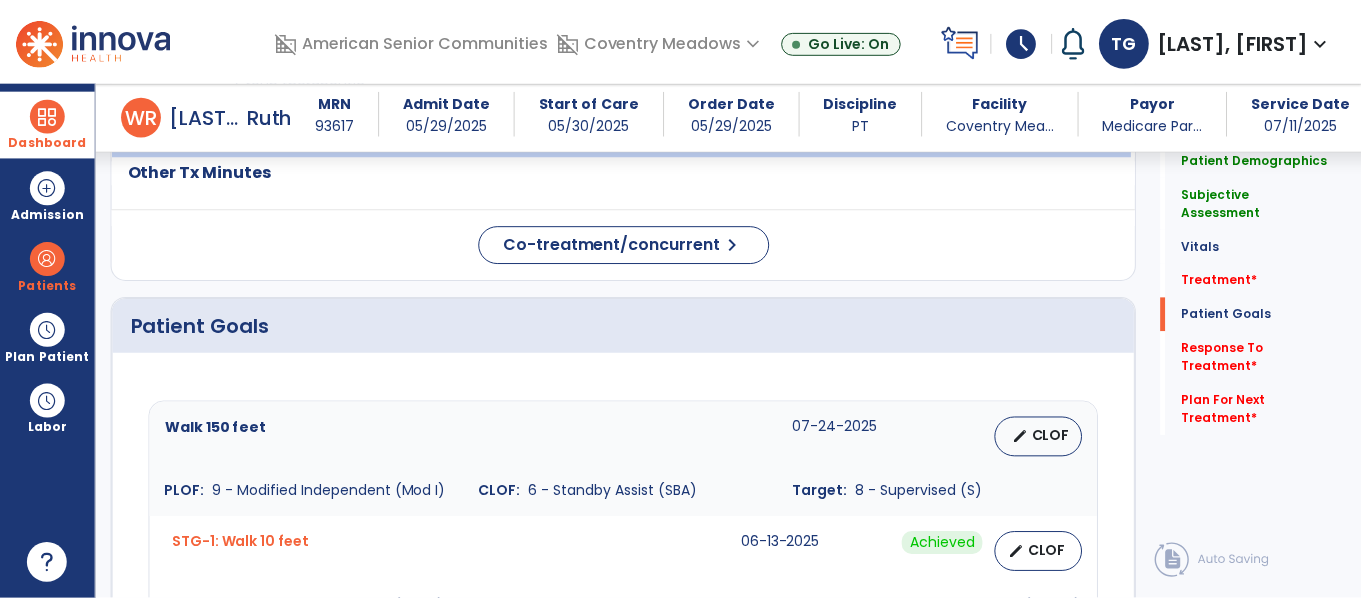 scroll, scrollTop: 1145, scrollLeft: 0, axis: vertical 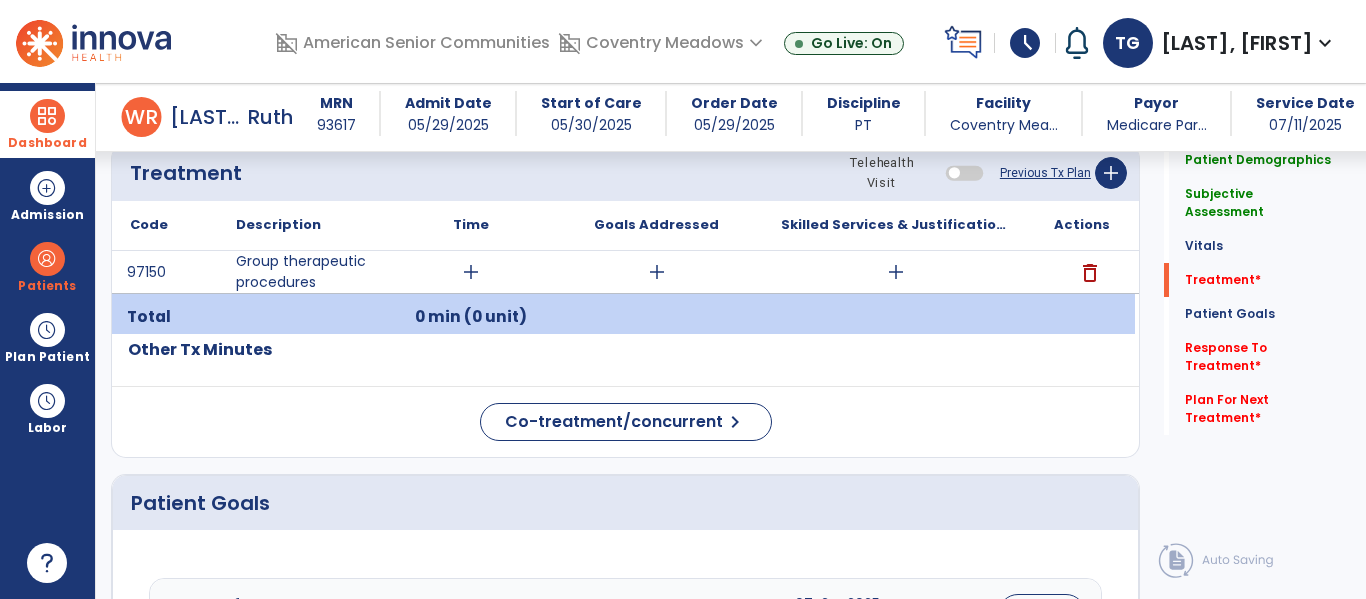 click on "Patient Demographics  Medical Diagnosis   Treatment Diagnosis   Precautions   Contraindications
Code
Description
Pdpm Clinical Category
I35.1 to" 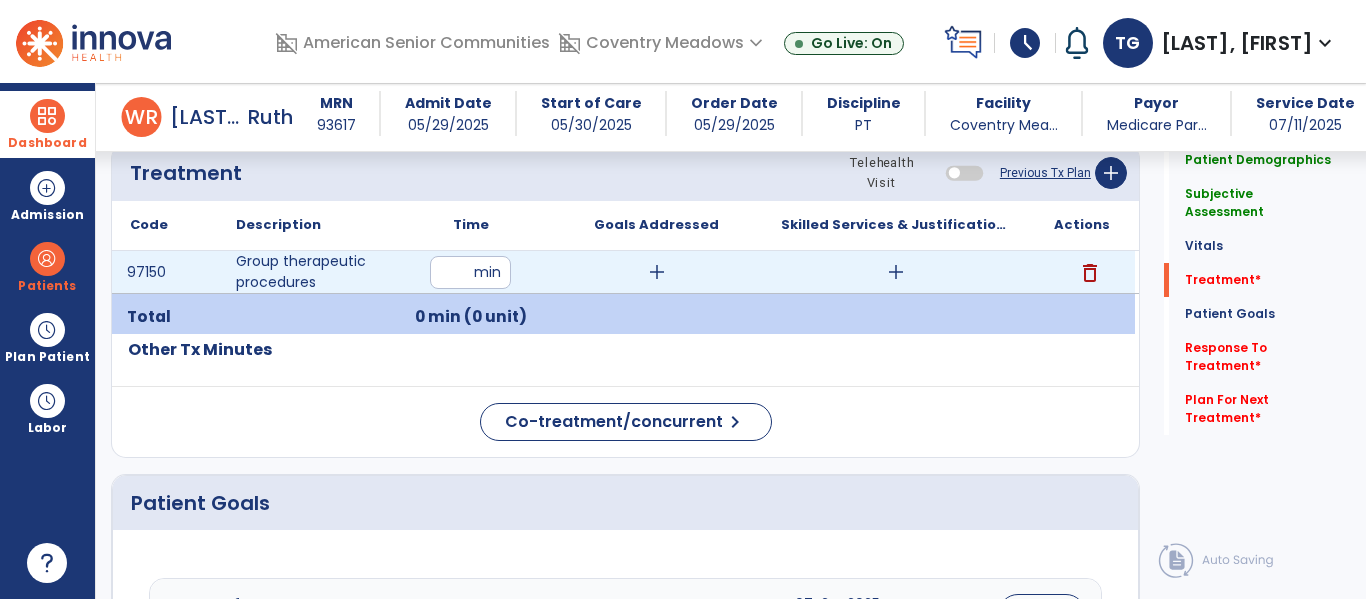 type on "**" 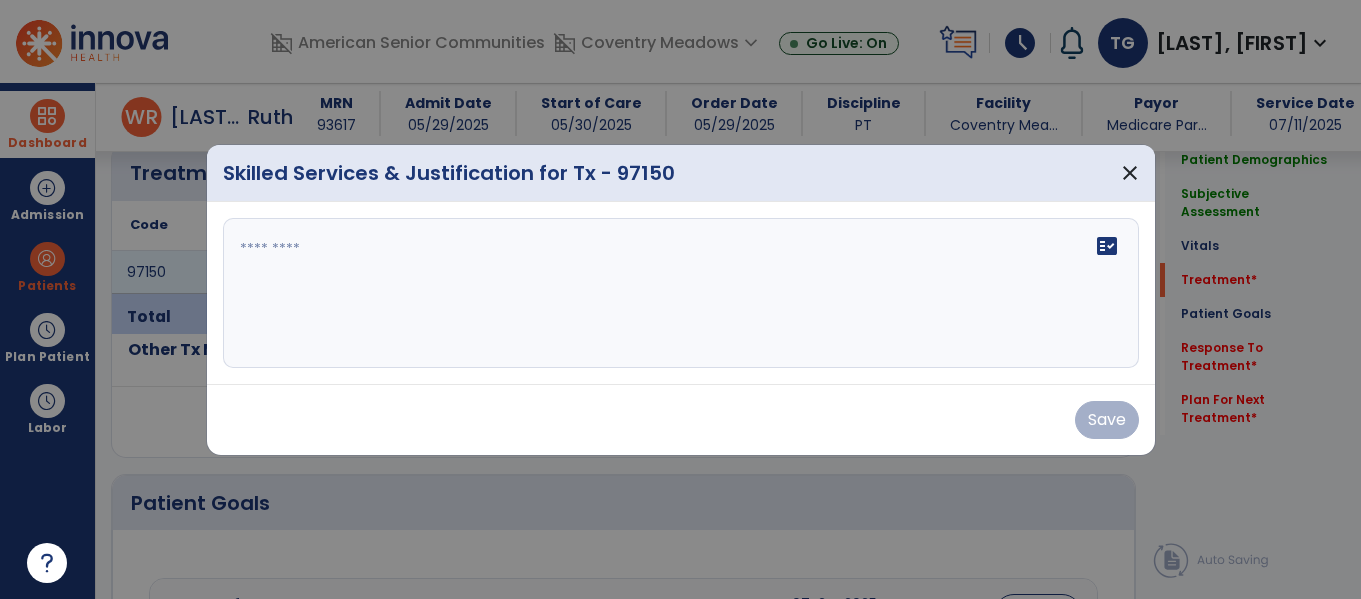 scroll, scrollTop: 1145, scrollLeft: 0, axis: vertical 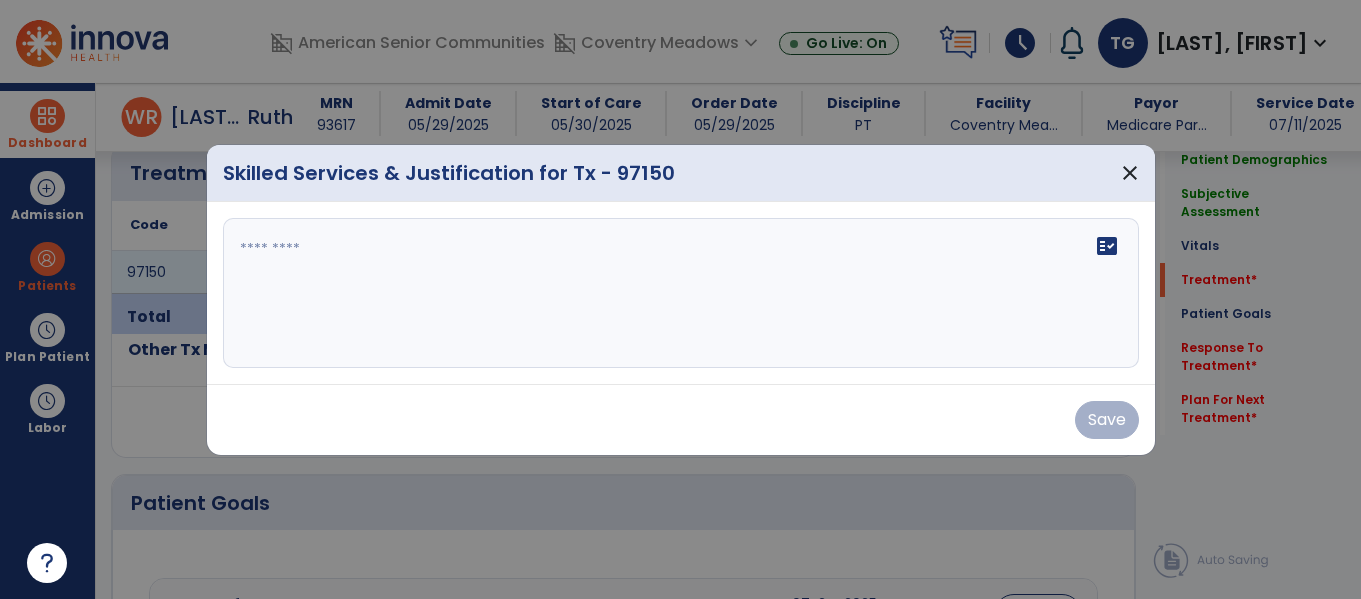 click on "fact_check" at bounding box center [681, 293] 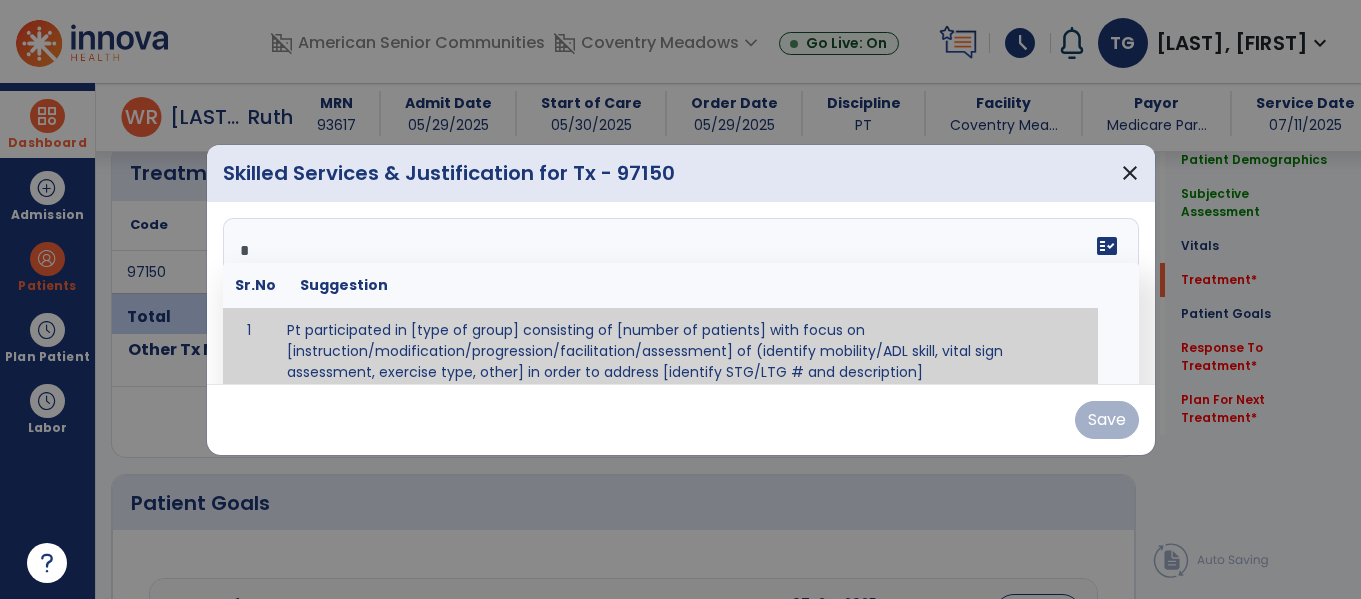 scroll, scrollTop: 12, scrollLeft: 0, axis: vertical 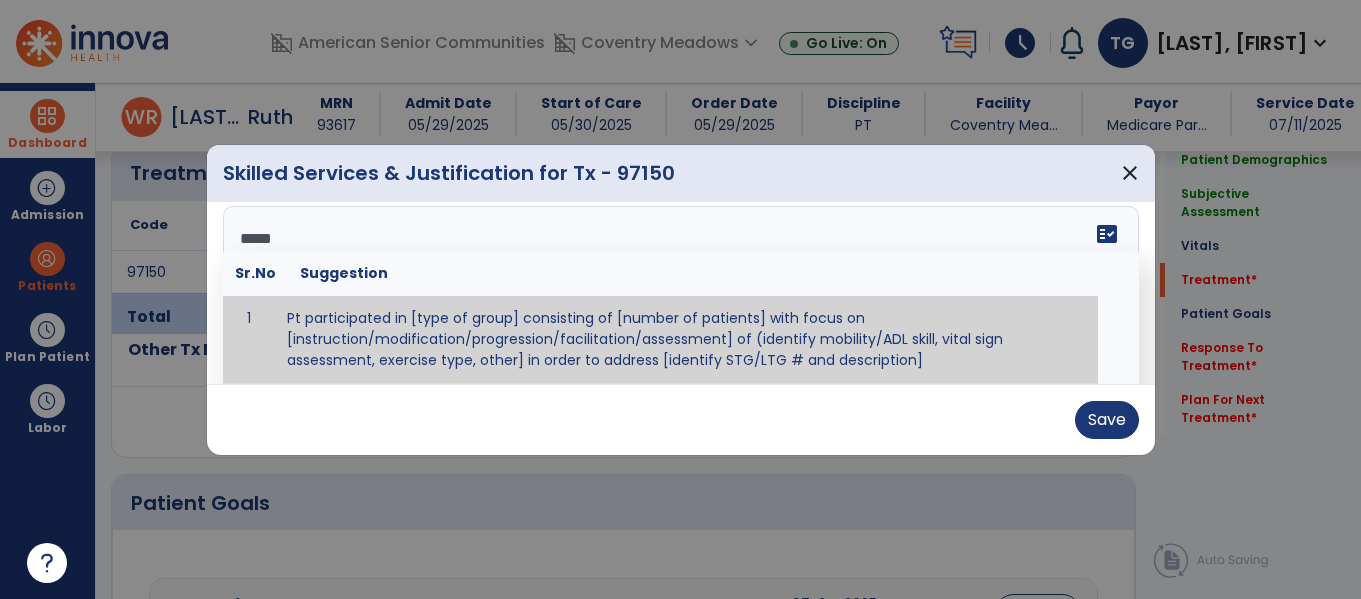 type on "******" 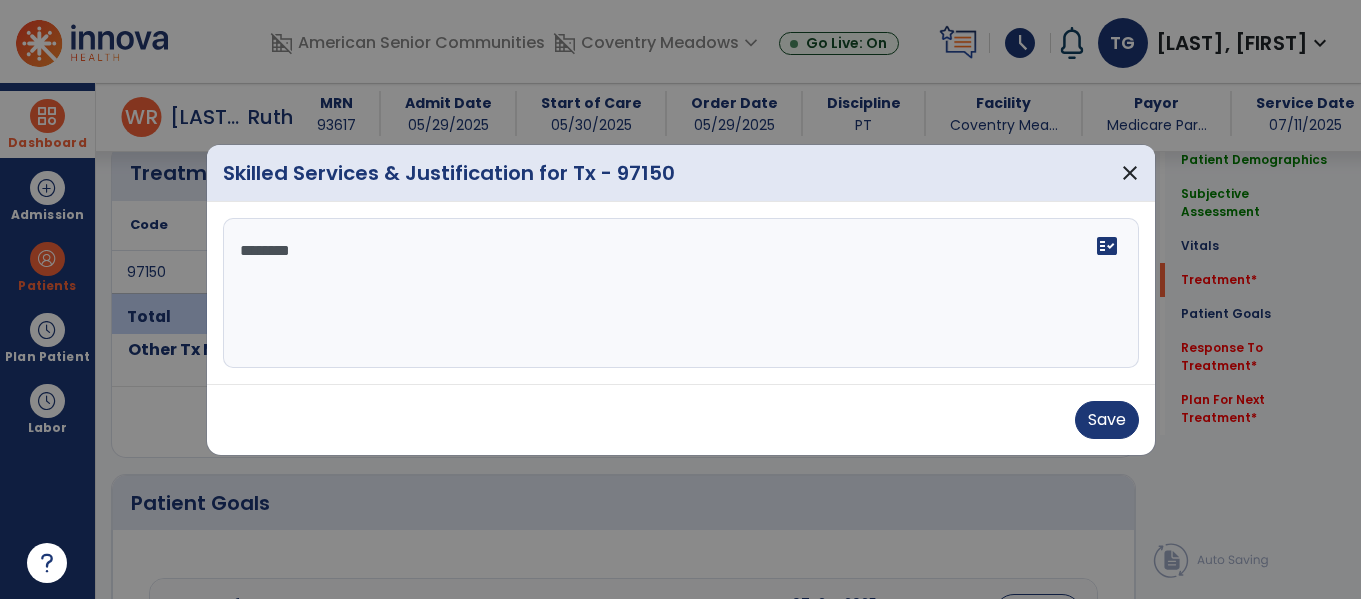 scroll, scrollTop: 0, scrollLeft: 0, axis: both 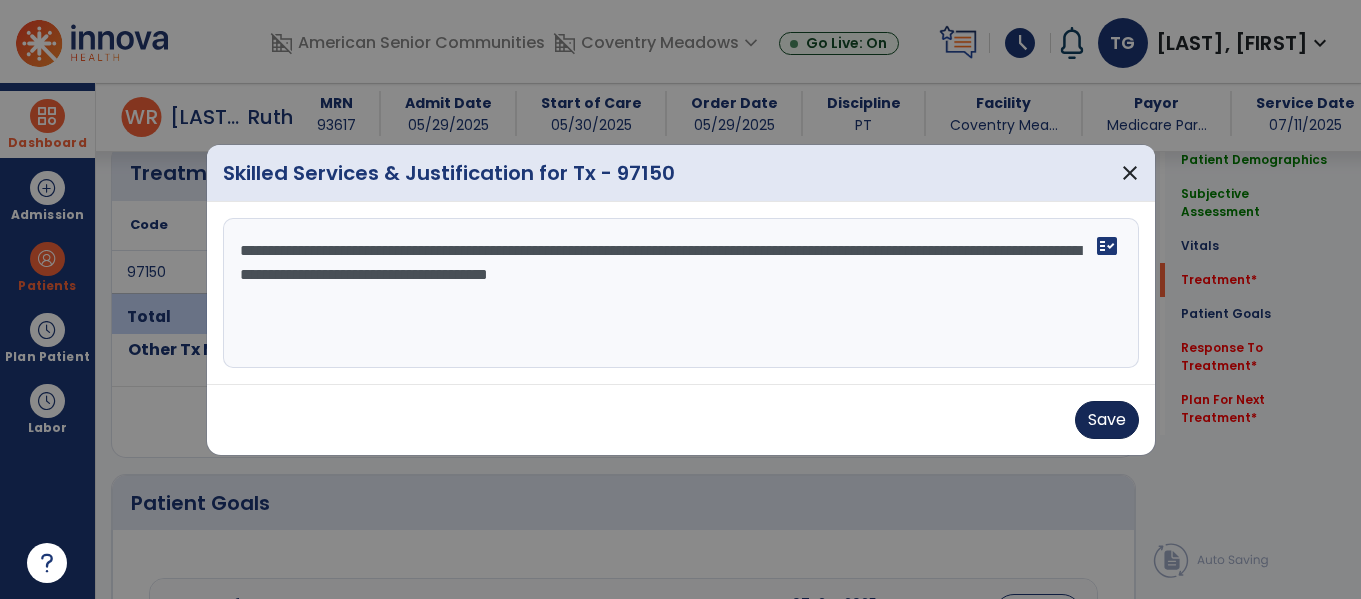 type on "**********" 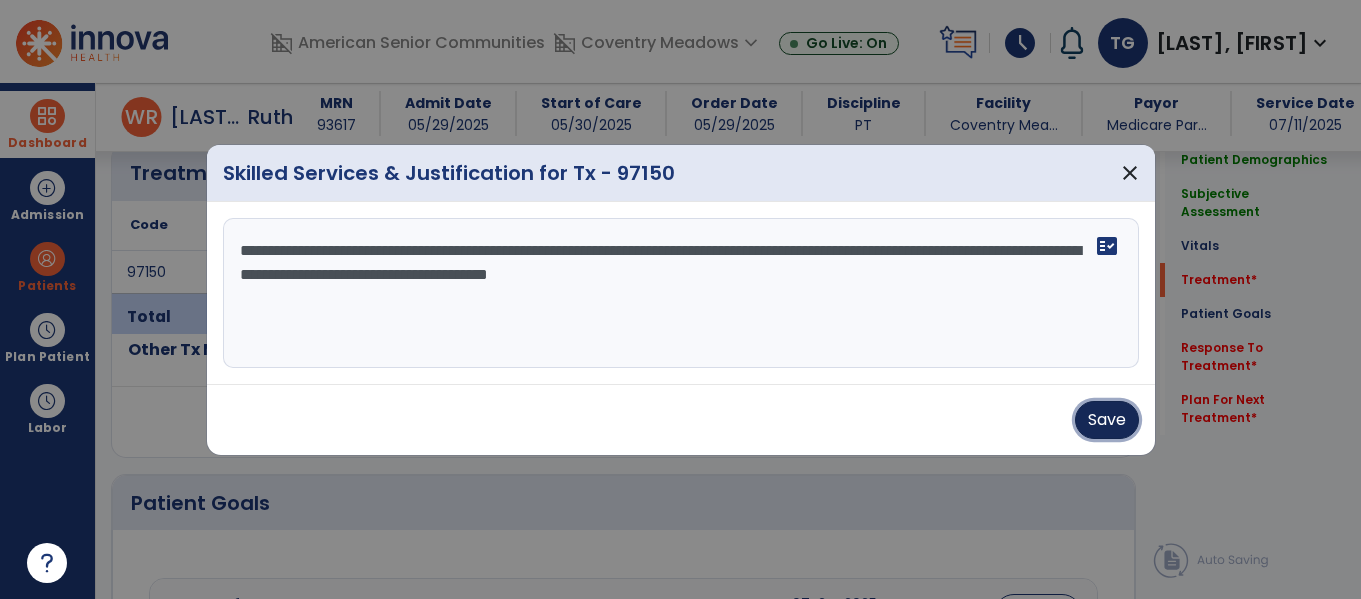 click on "Save" at bounding box center (1107, 420) 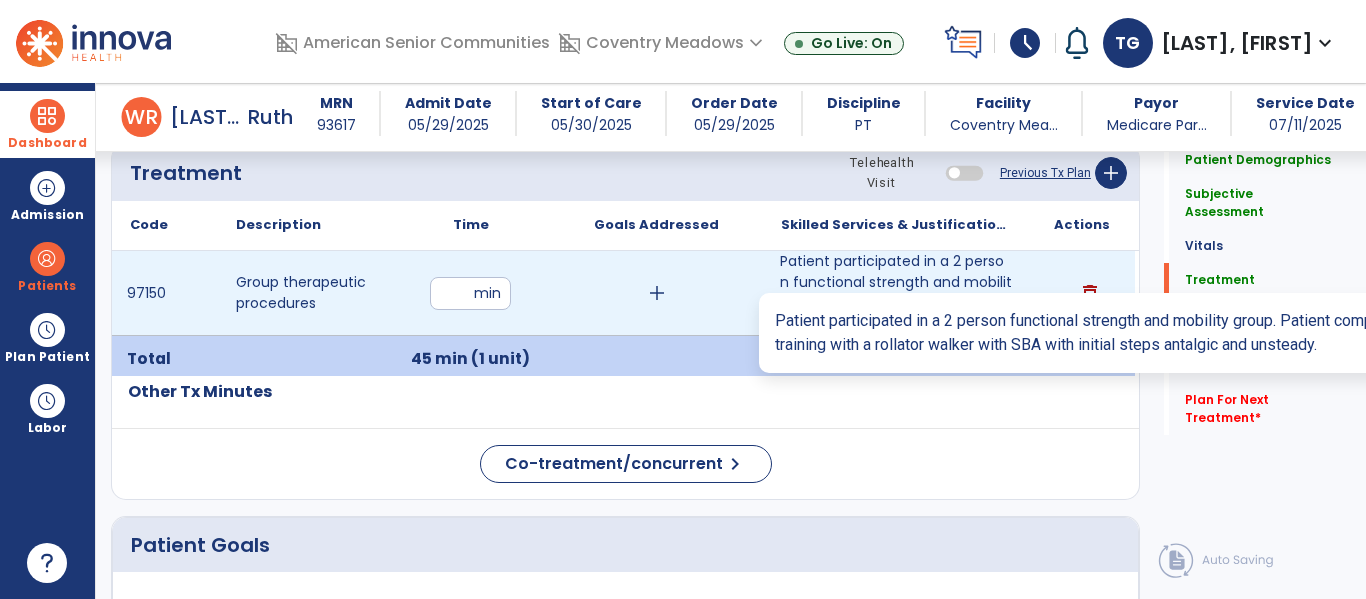 click on "Patient participated in a 2 person functional strength and mobility group. Patient completed gtiat t..." at bounding box center [896, 293] 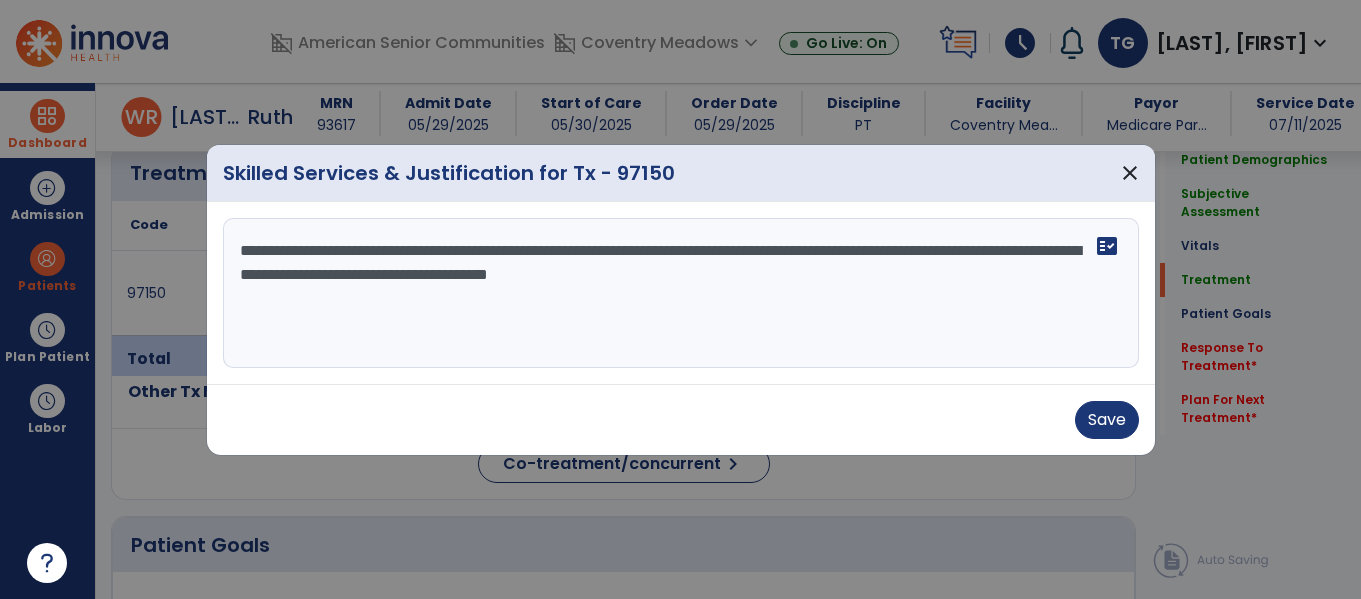 scroll, scrollTop: 1145, scrollLeft: 0, axis: vertical 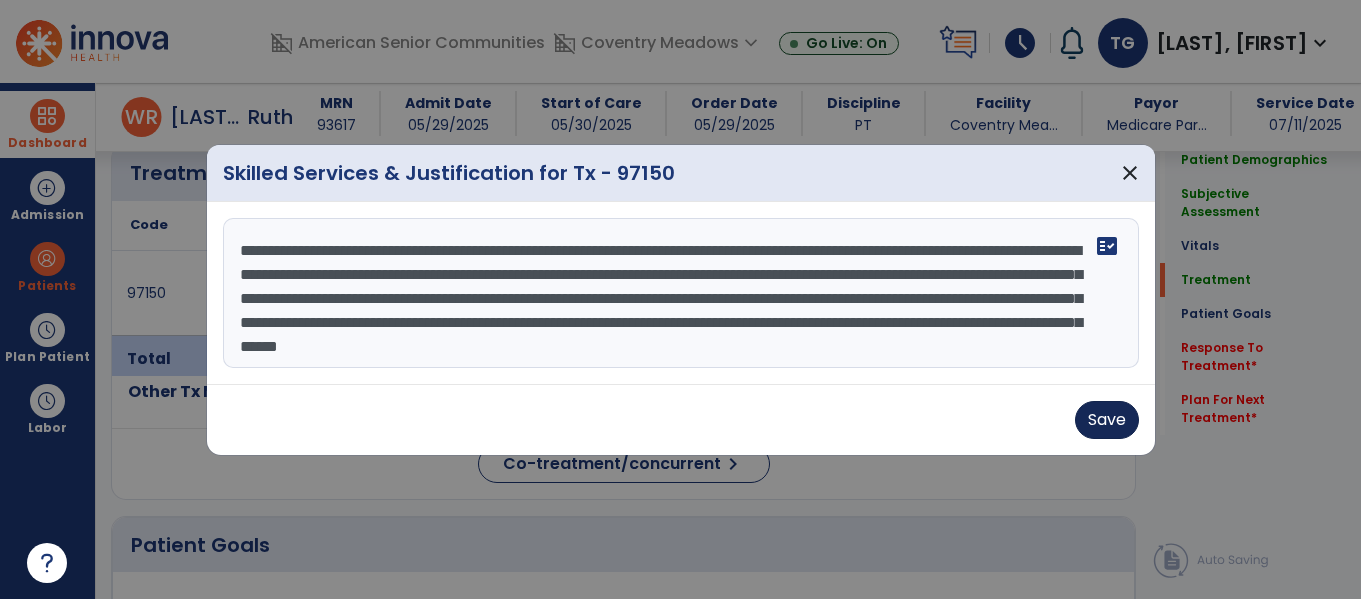 type on "**********" 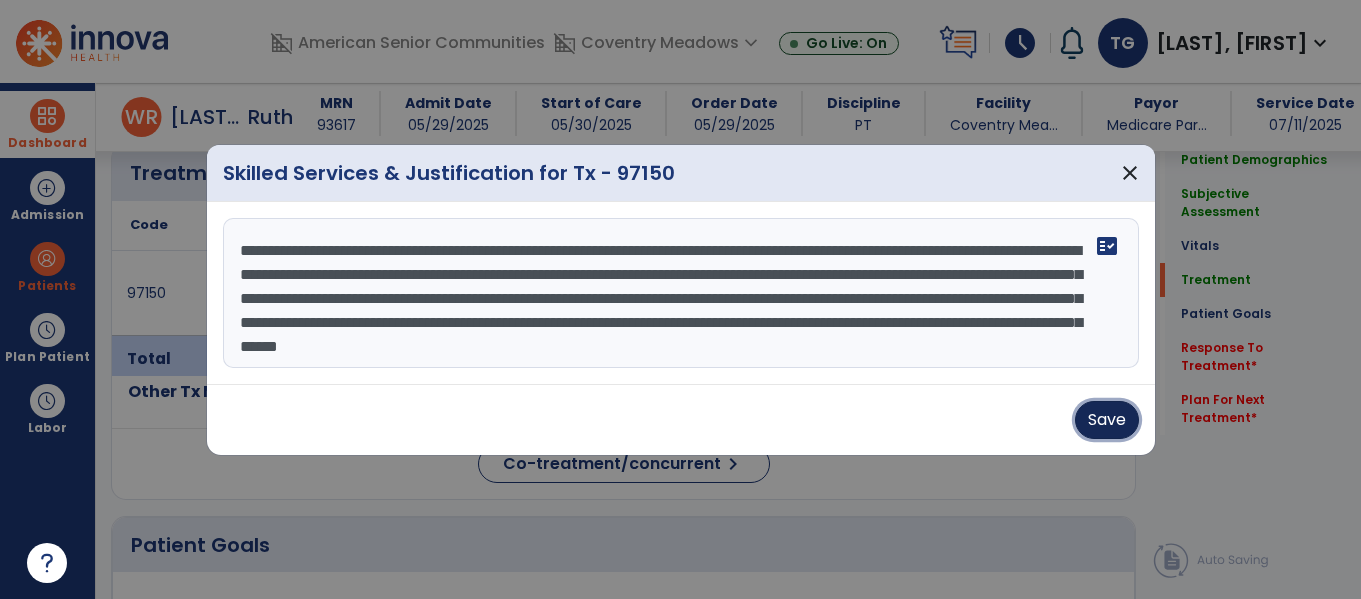 click on "Save" at bounding box center [1107, 420] 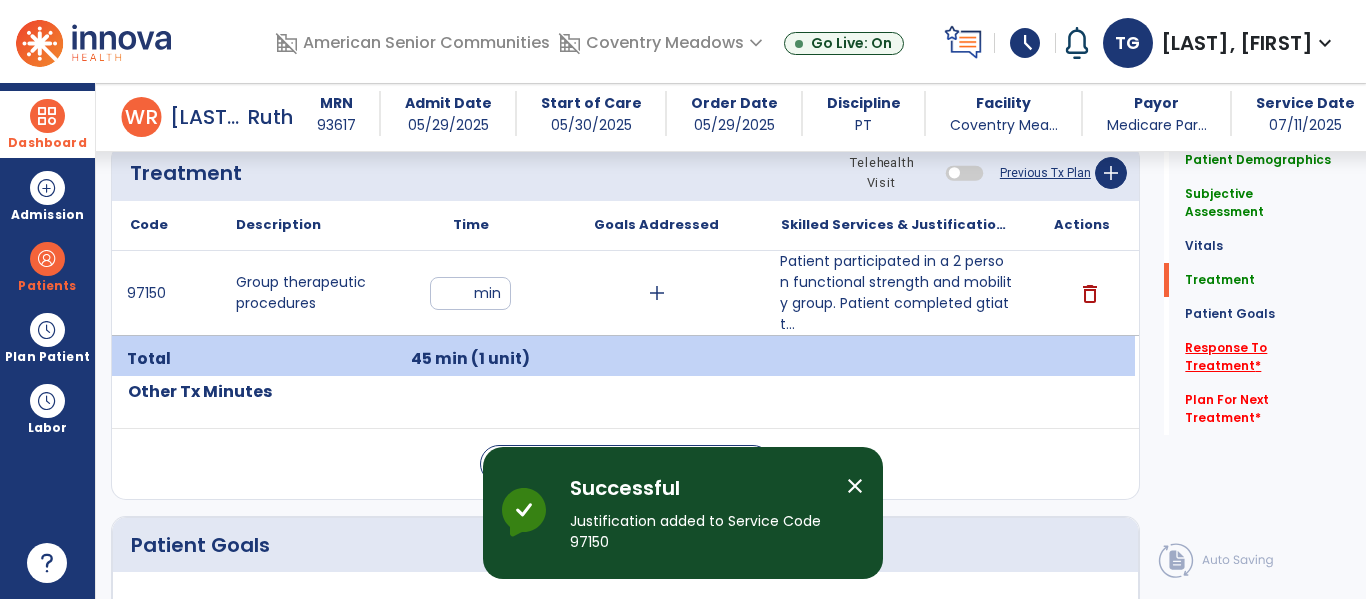 click on "Response To Treatment   *" 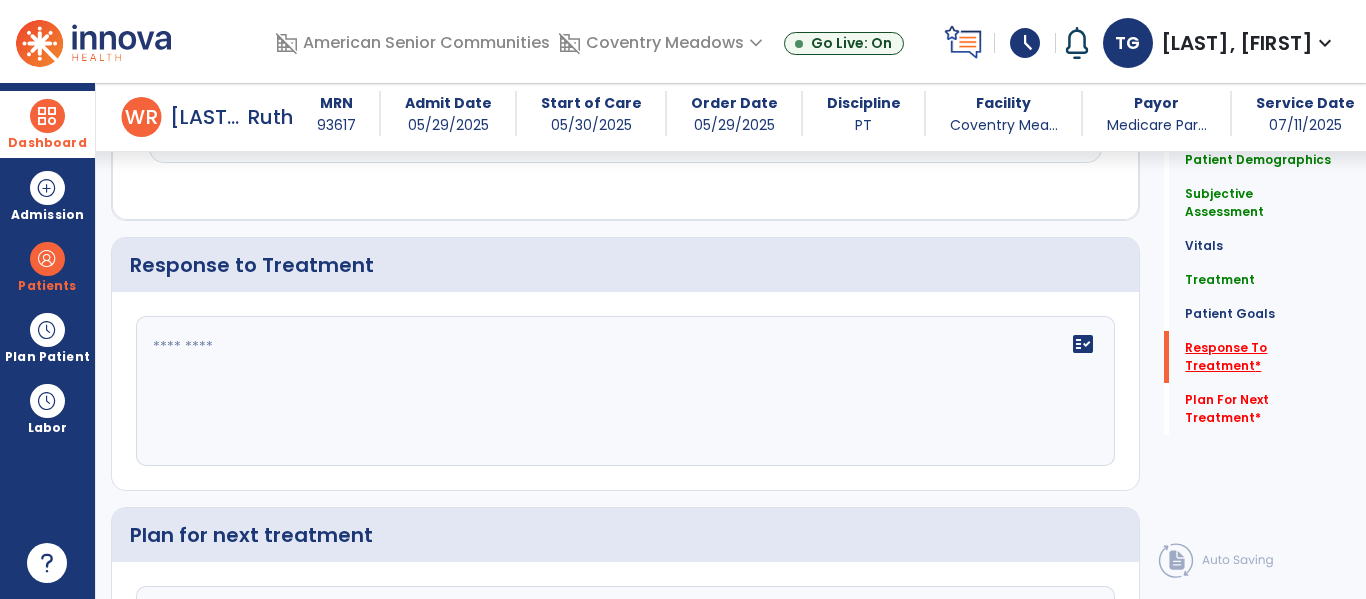 scroll, scrollTop: 2950, scrollLeft: 0, axis: vertical 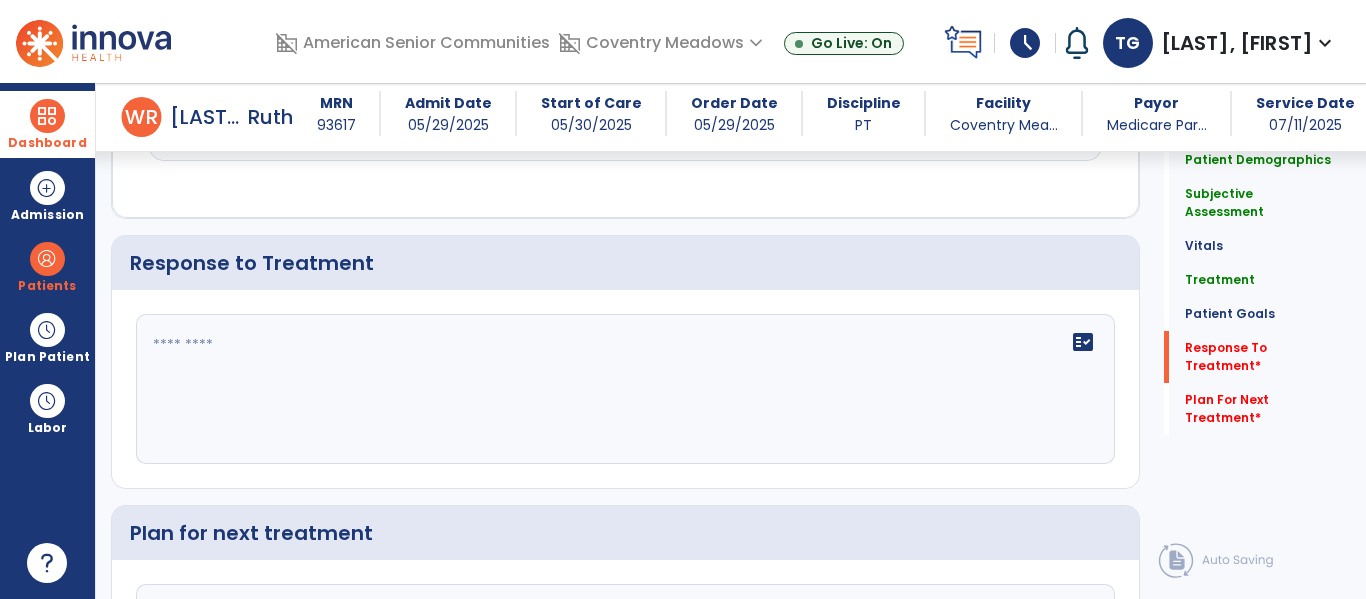 click on "fact_check" 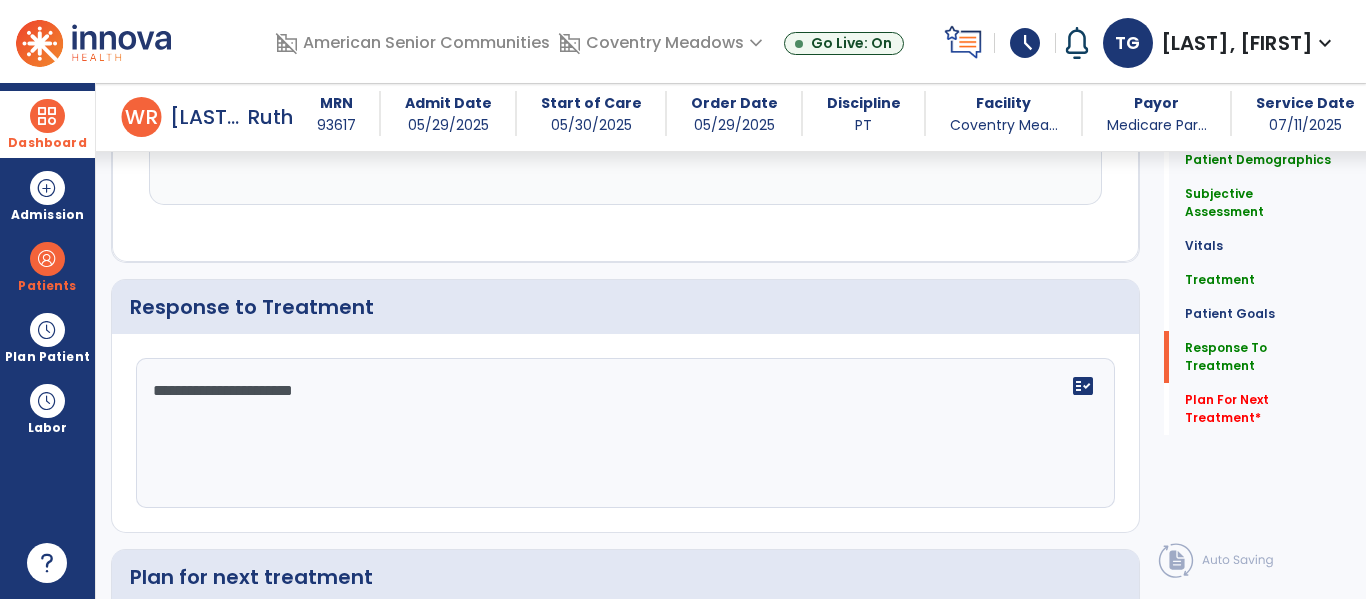 scroll, scrollTop: 3091, scrollLeft: 0, axis: vertical 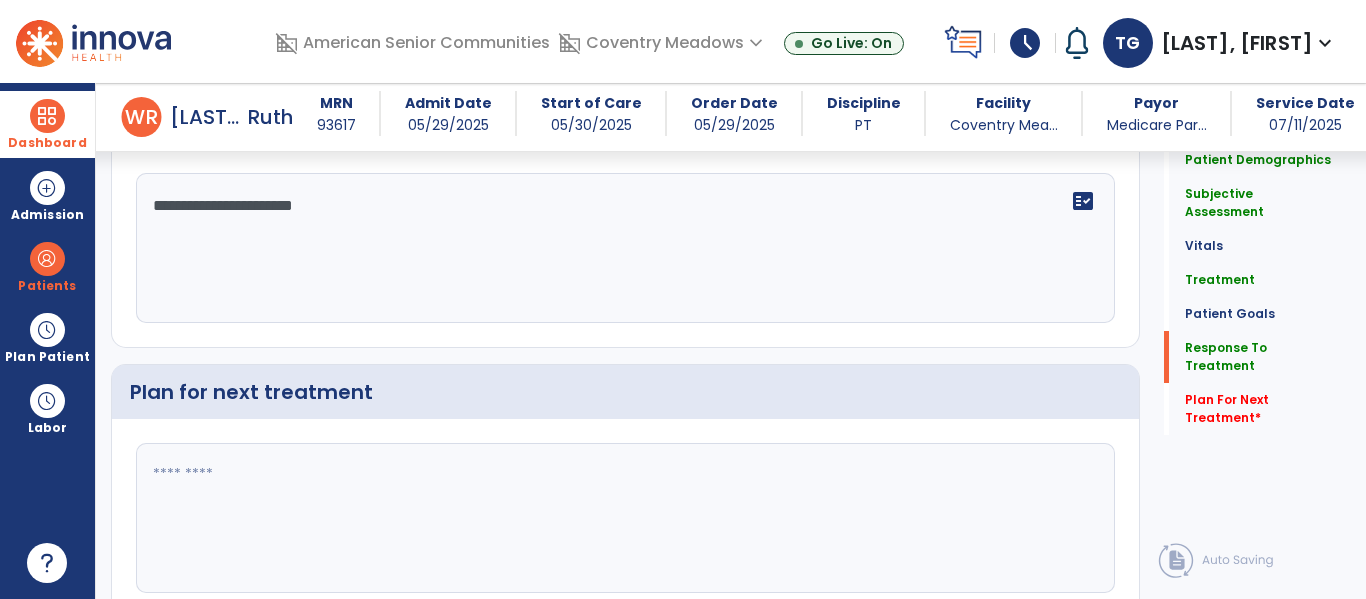 type on "**********" 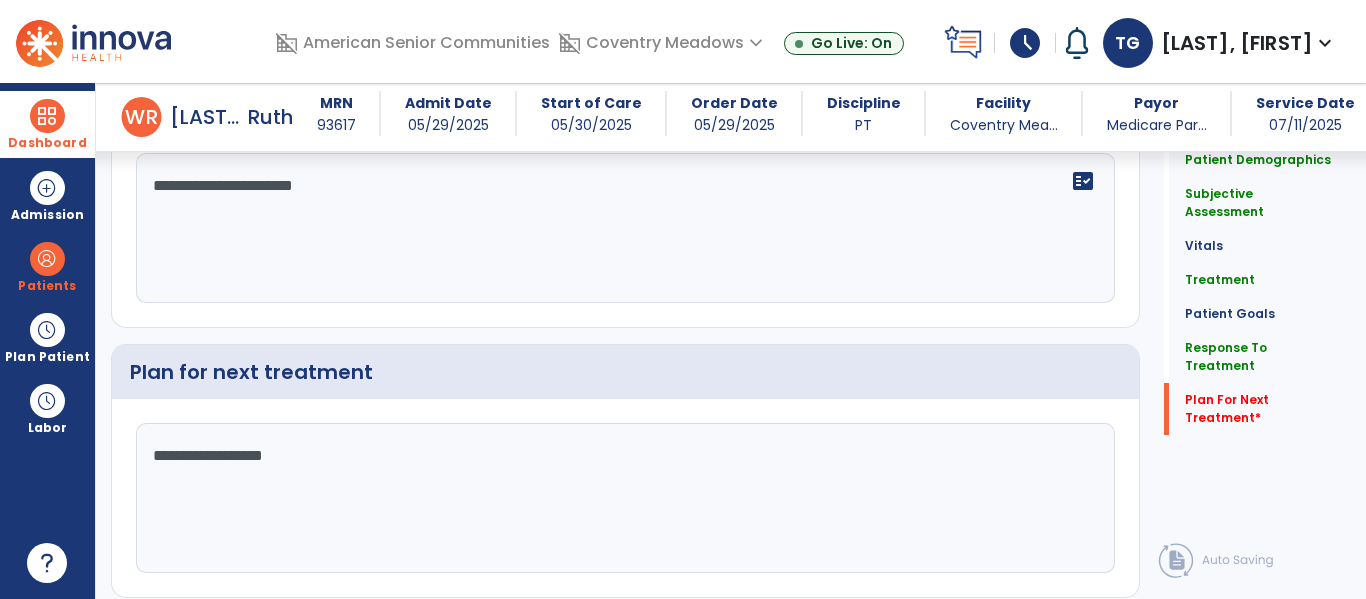 scroll, scrollTop: 3155, scrollLeft: 0, axis: vertical 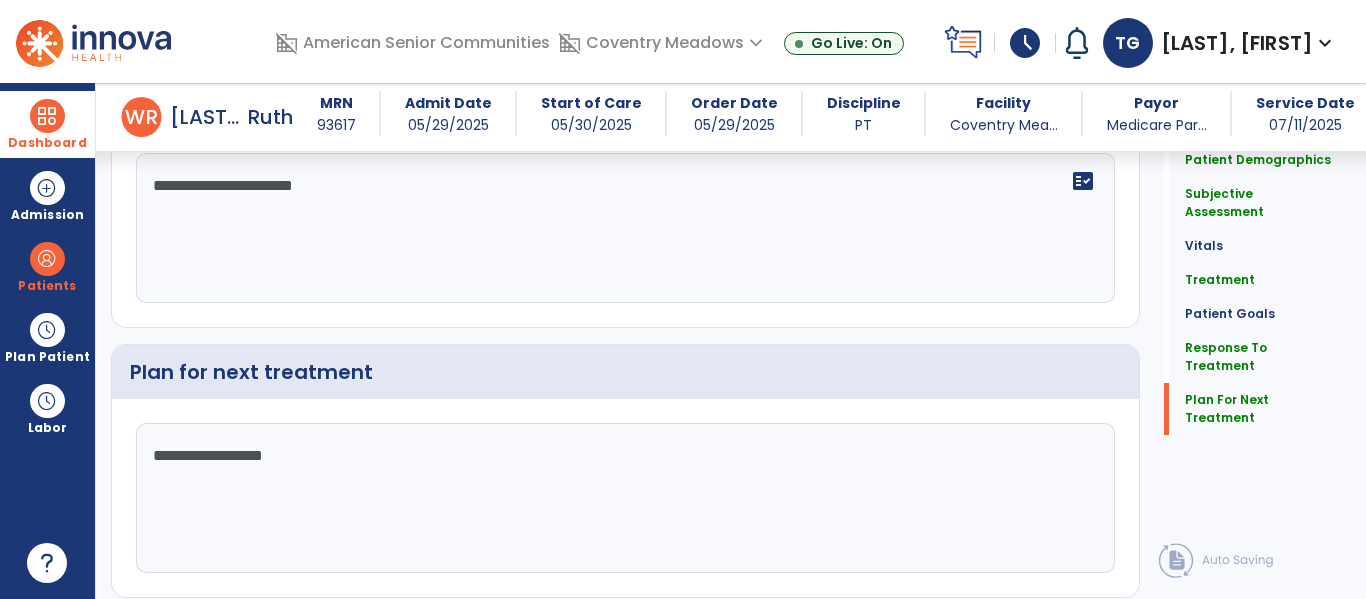 type on "**********" 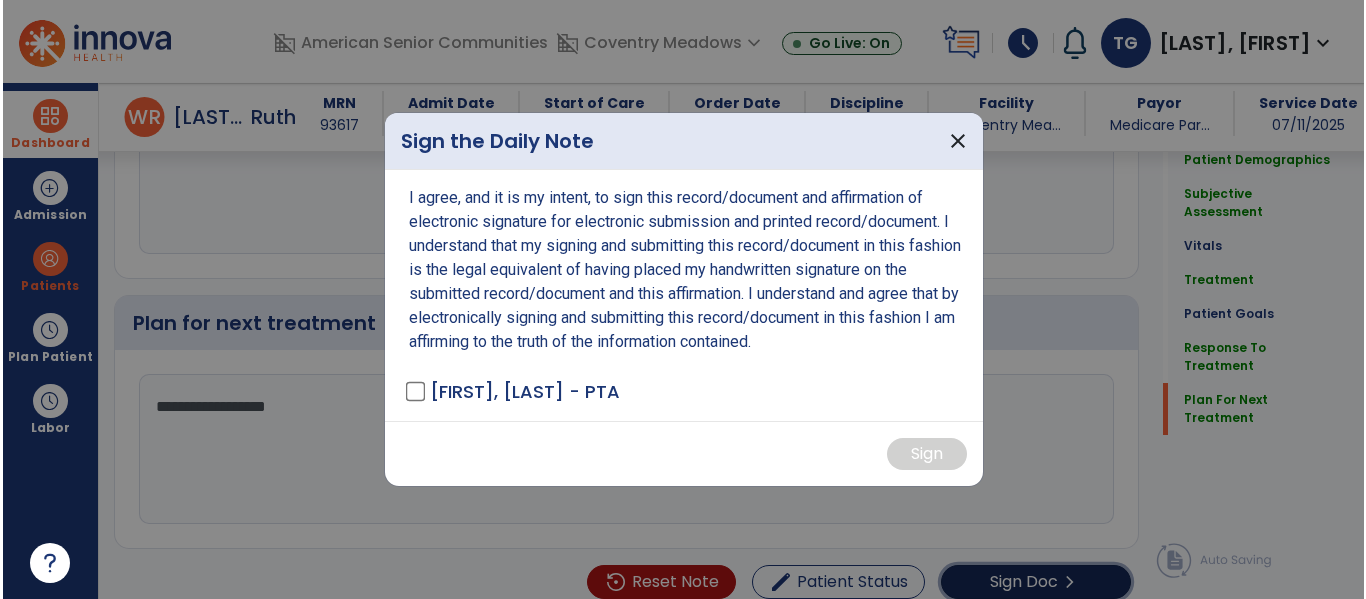 scroll, scrollTop: 3155, scrollLeft: 0, axis: vertical 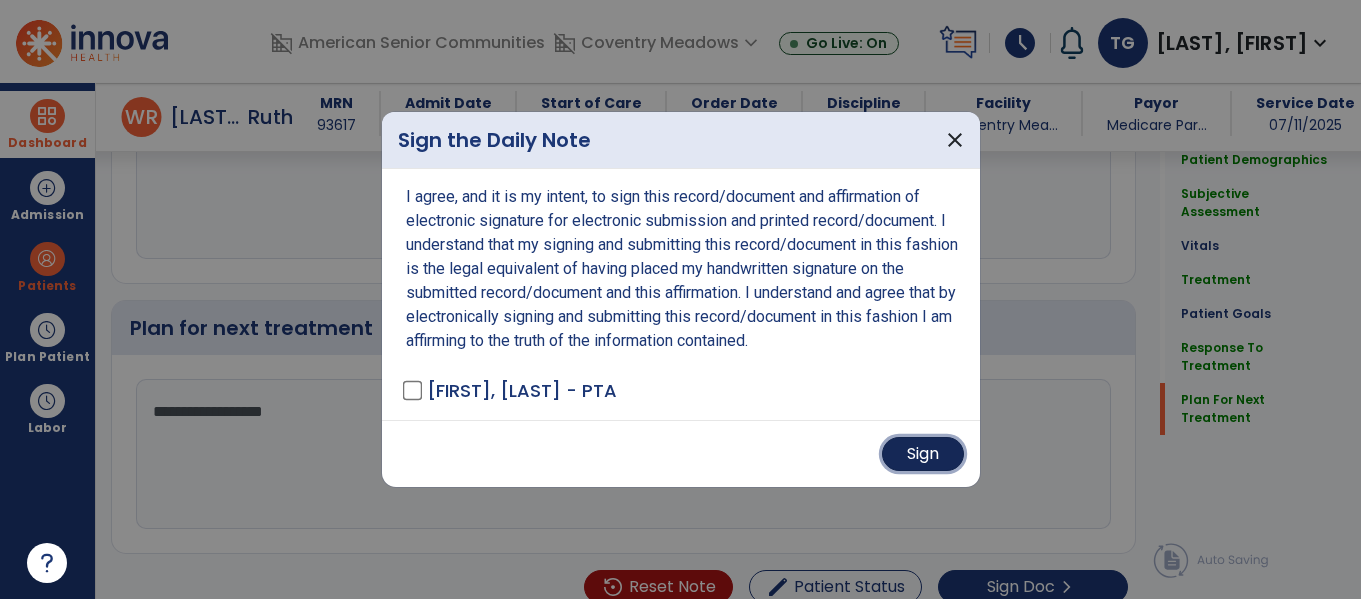 click on "Sign" at bounding box center (923, 454) 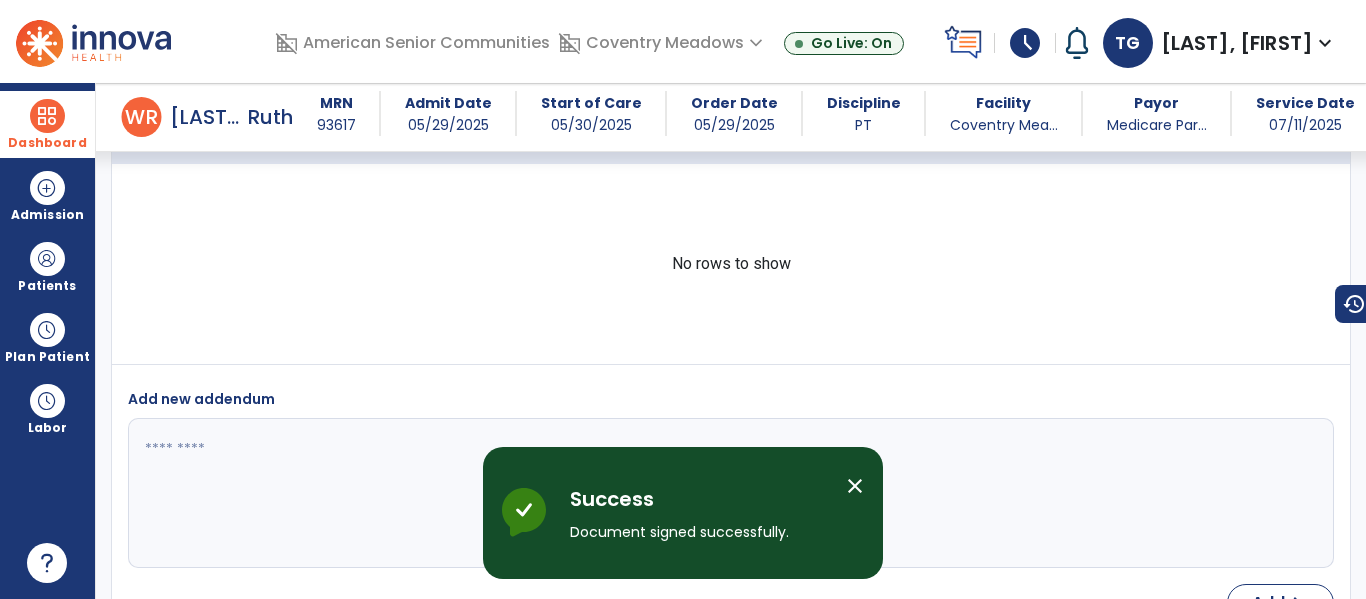 scroll, scrollTop: 4696, scrollLeft: 0, axis: vertical 